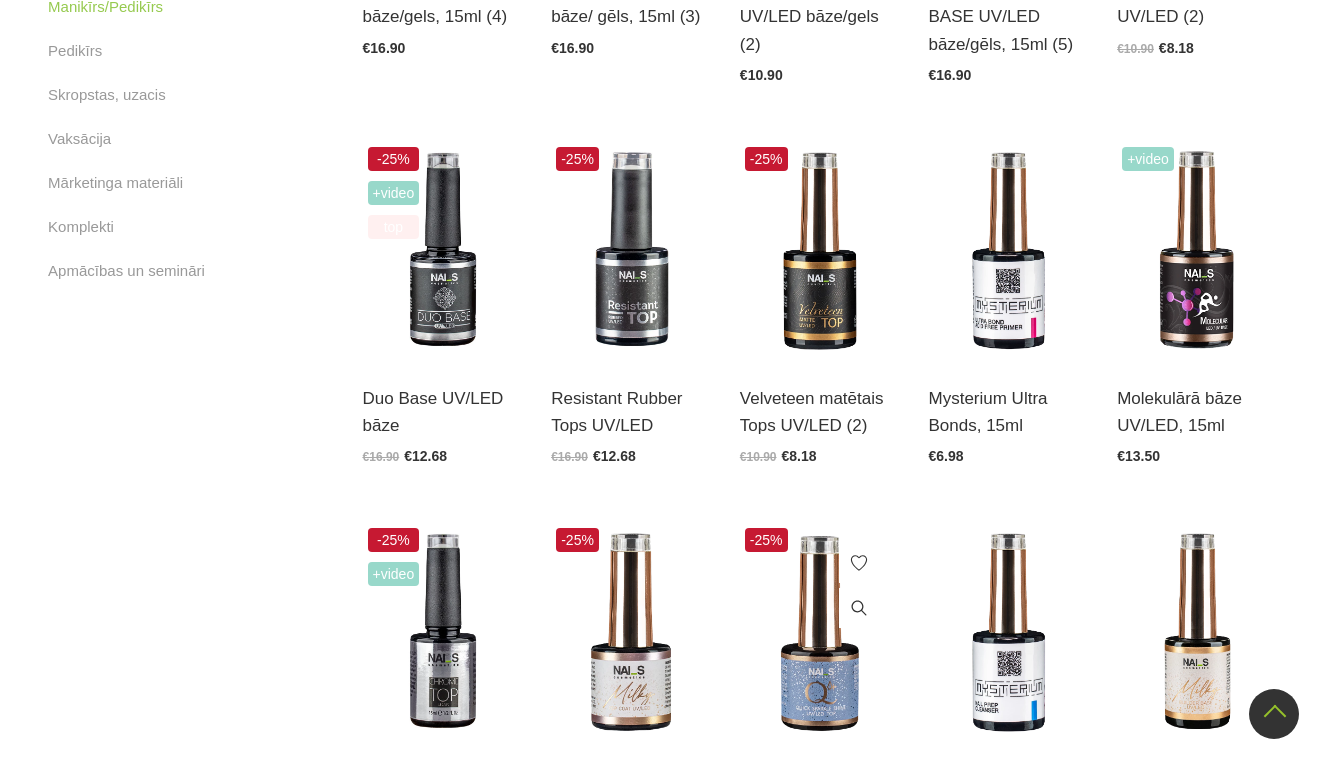 scroll, scrollTop: 80, scrollLeft: 0, axis: vertical 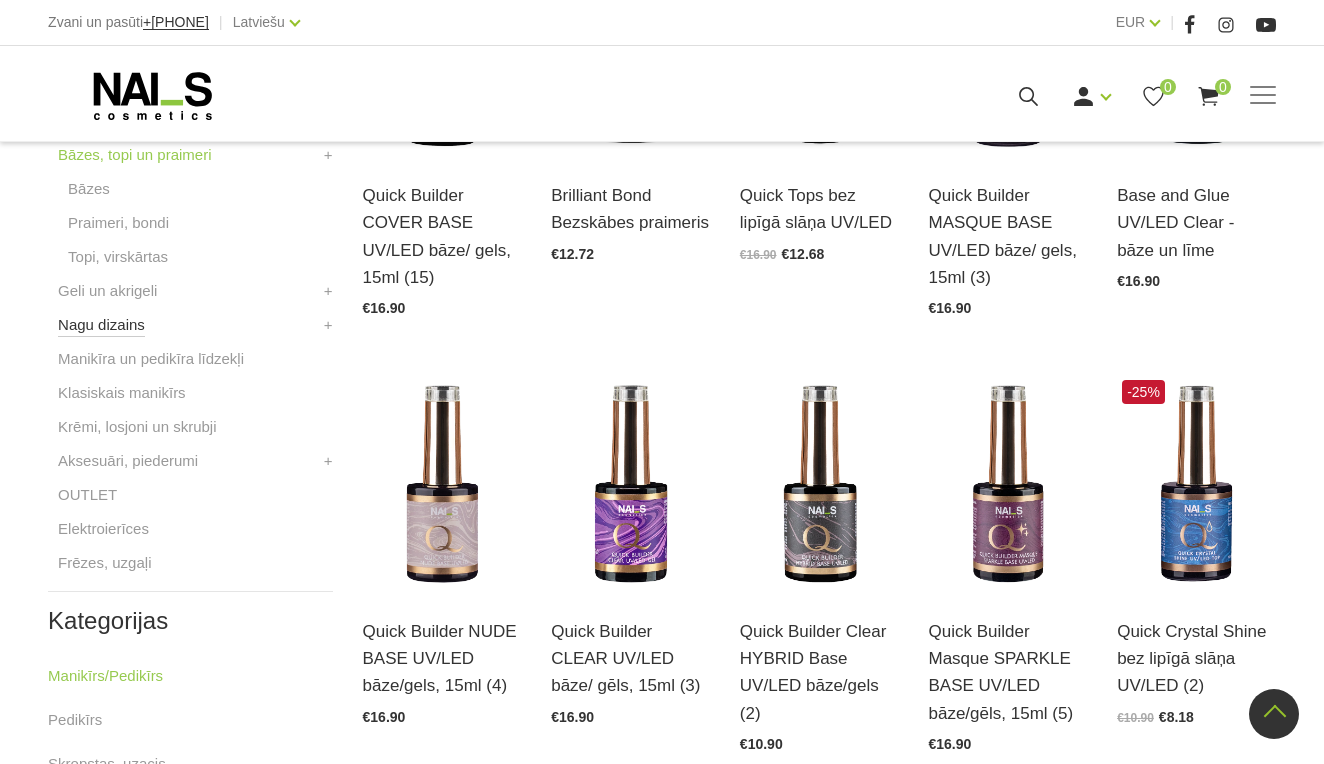 click on "Nagu dizains" at bounding box center (101, 325) 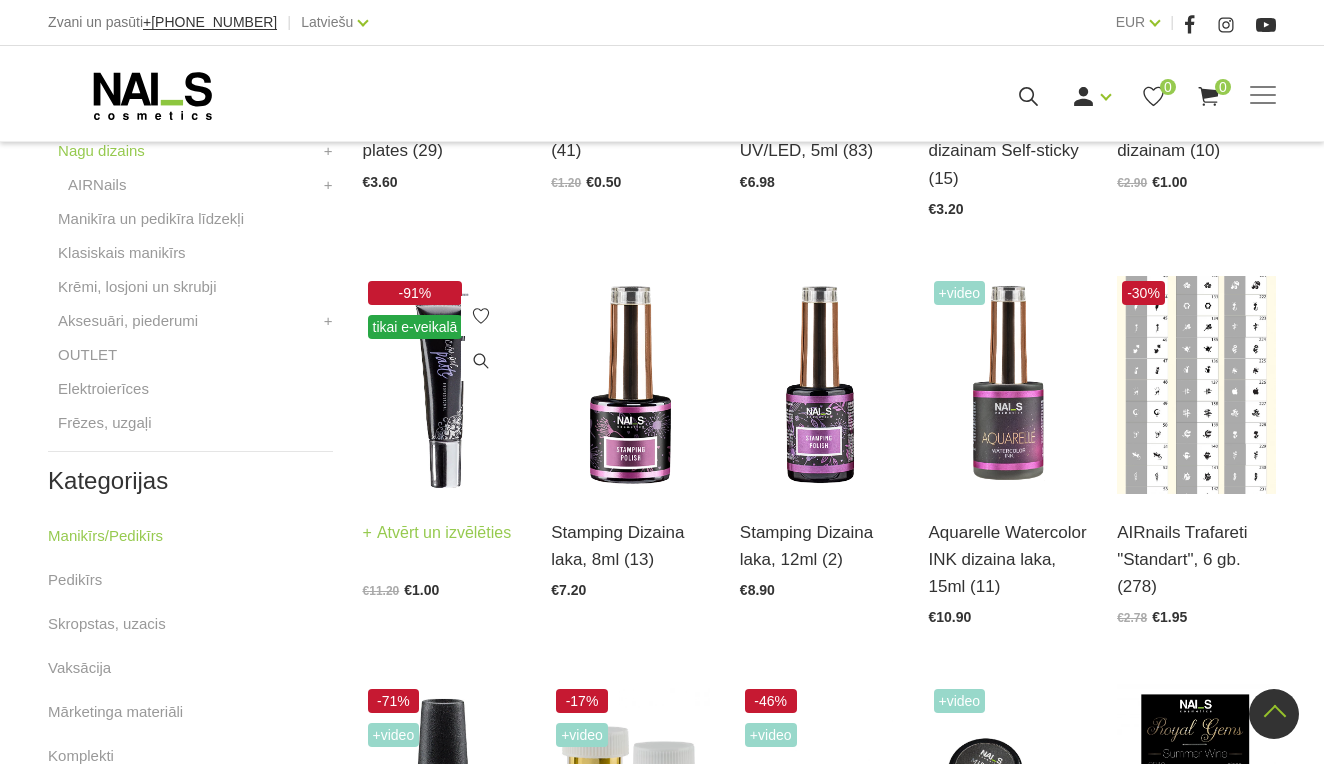scroll, scrollTop: 780, scrollLeft: 0, axis: vertical 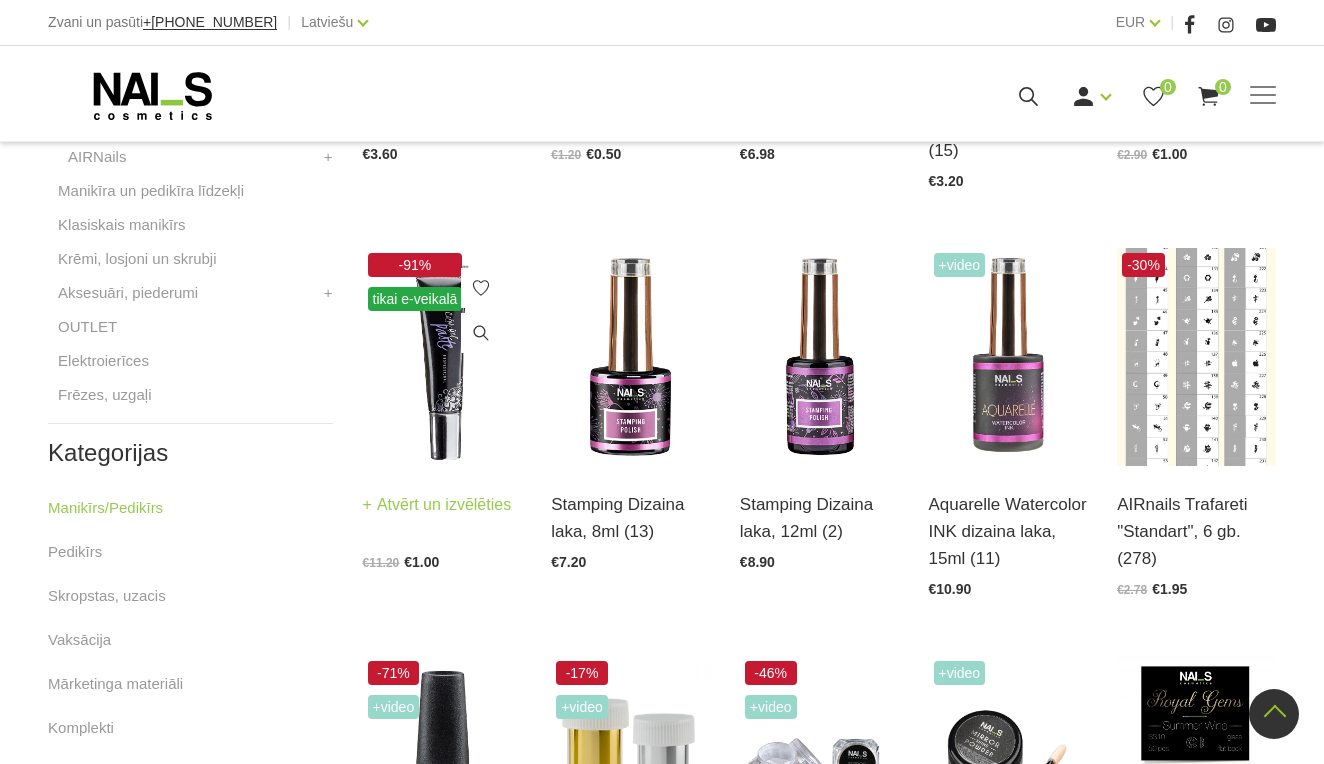 click at bounding box center [442, 357] 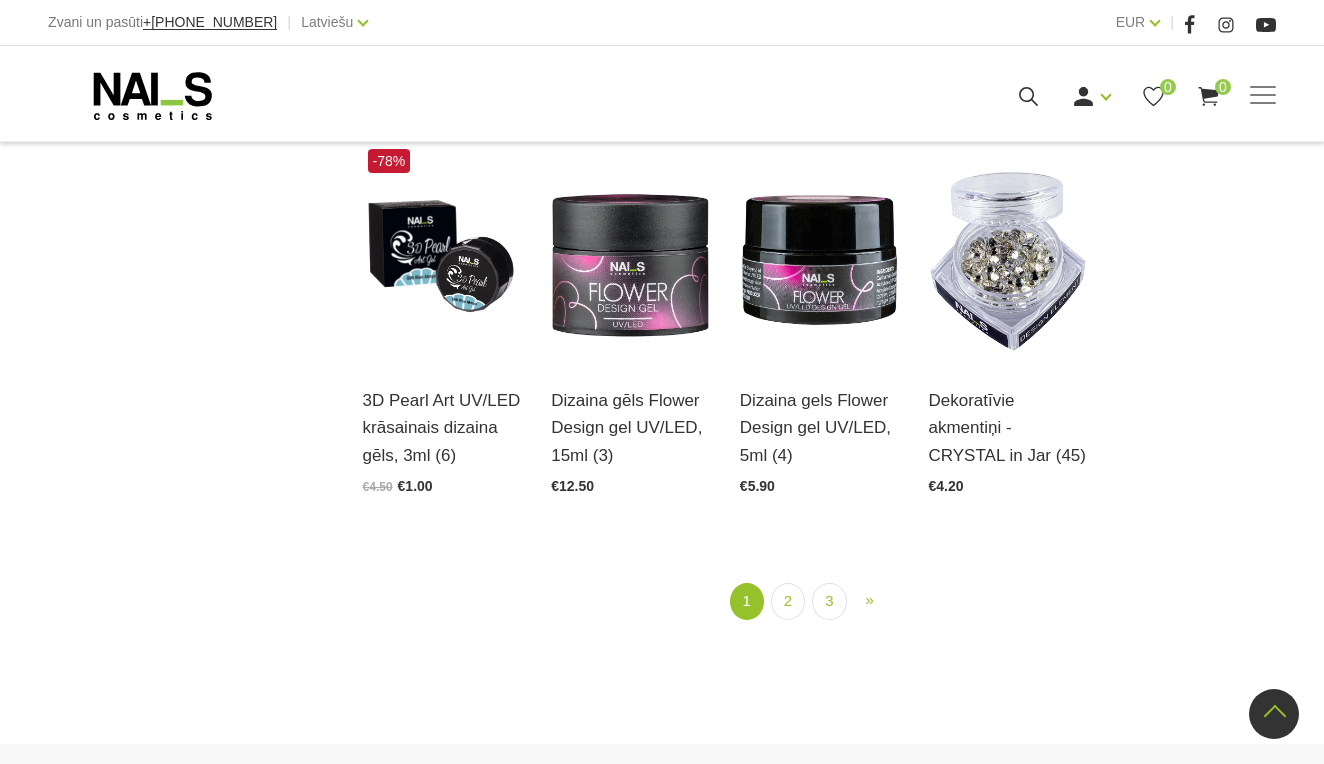 scroll, scrollTop: 2139, scrollLeft: 0, axis: vertical 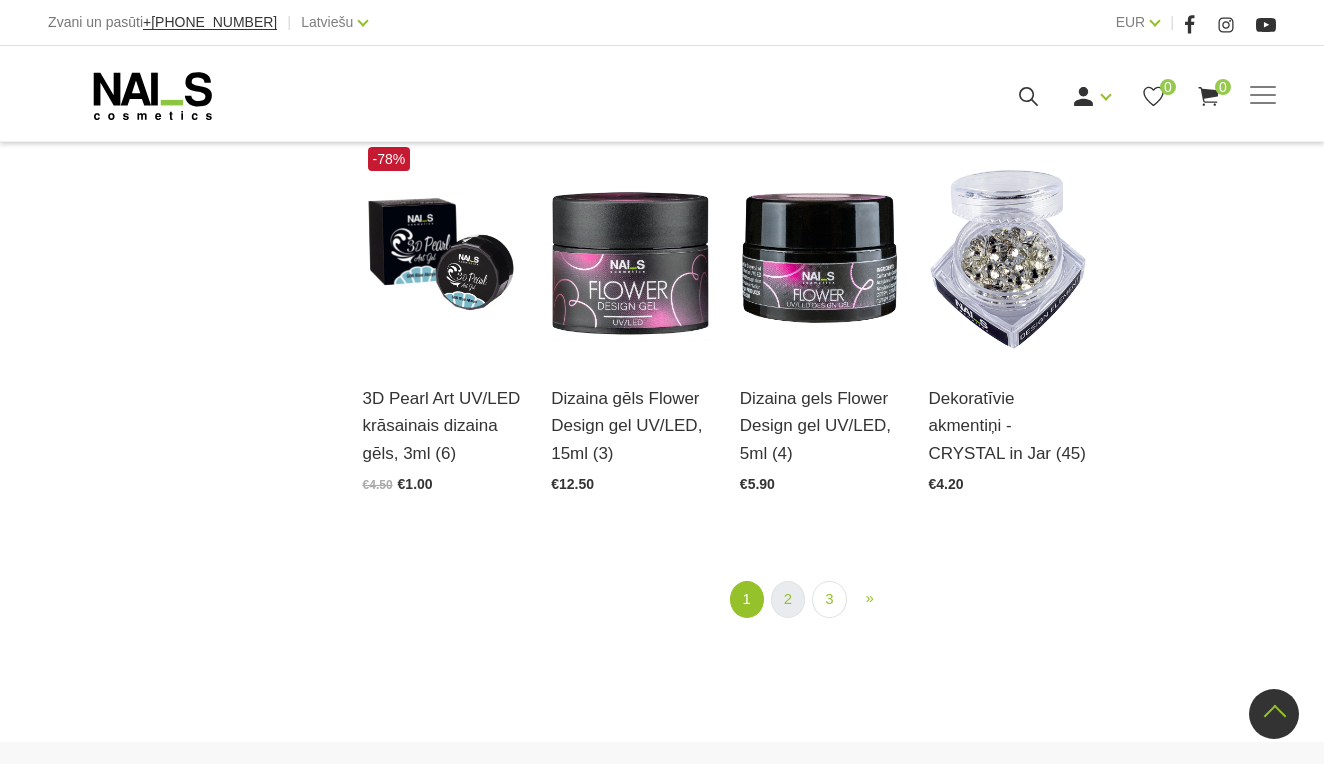 click on "2" at bounding box center [788, 599] 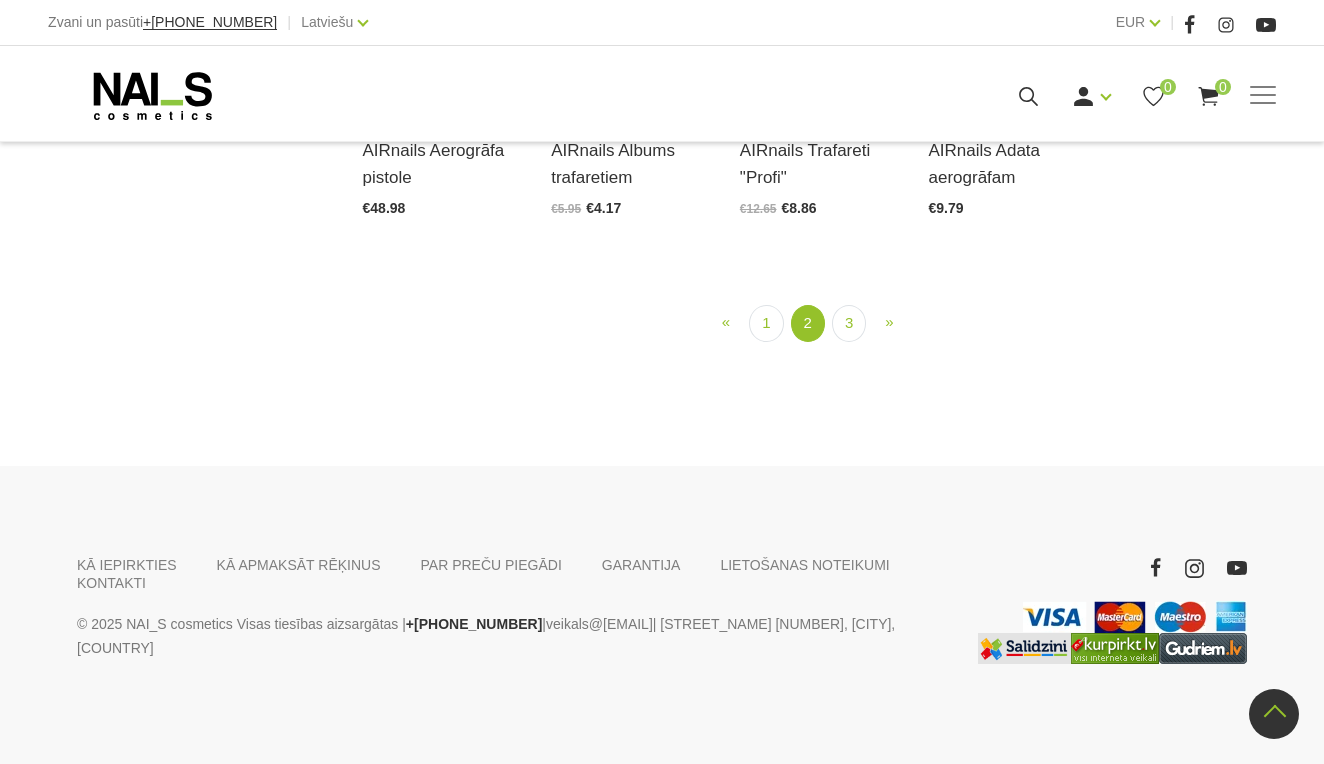 scroll, scrollTop: 2112, scrollLeft: 0, axis: vertical 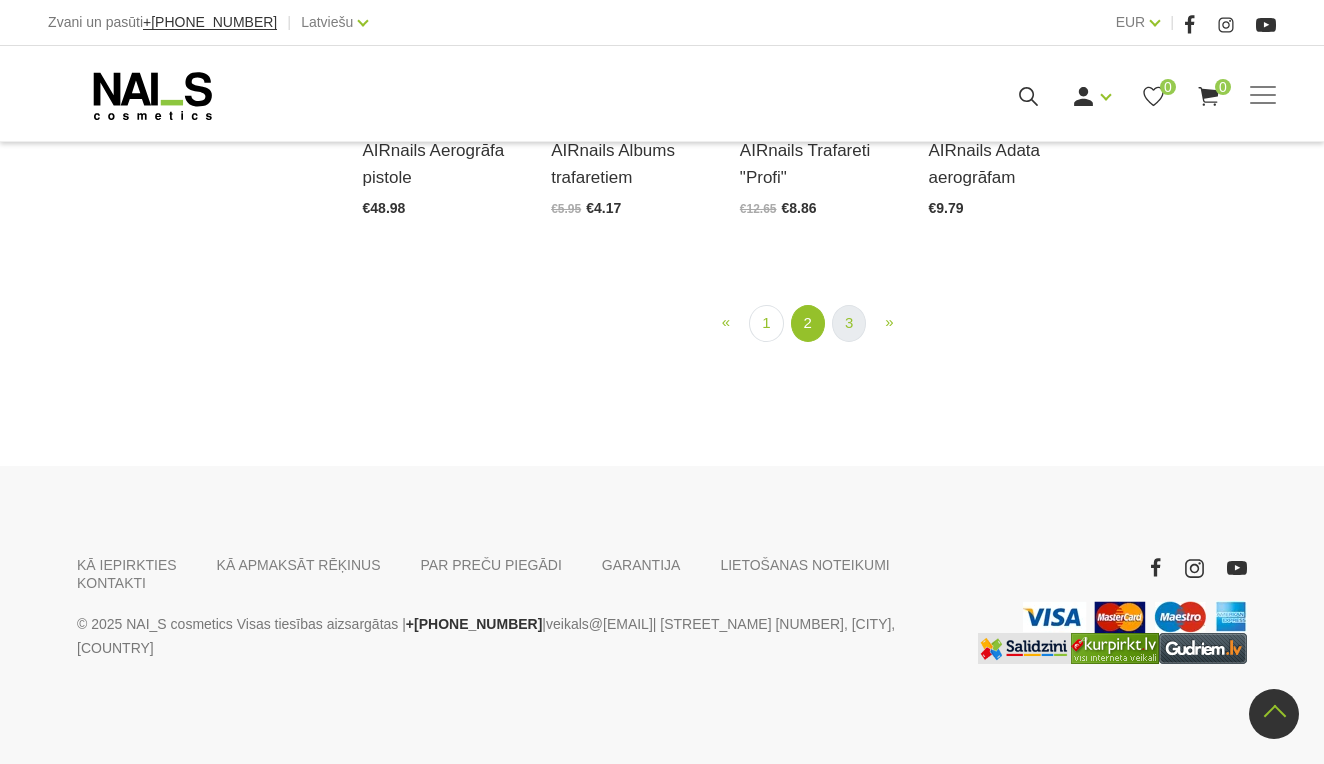 click on "3" at bounding box center [849, 323] 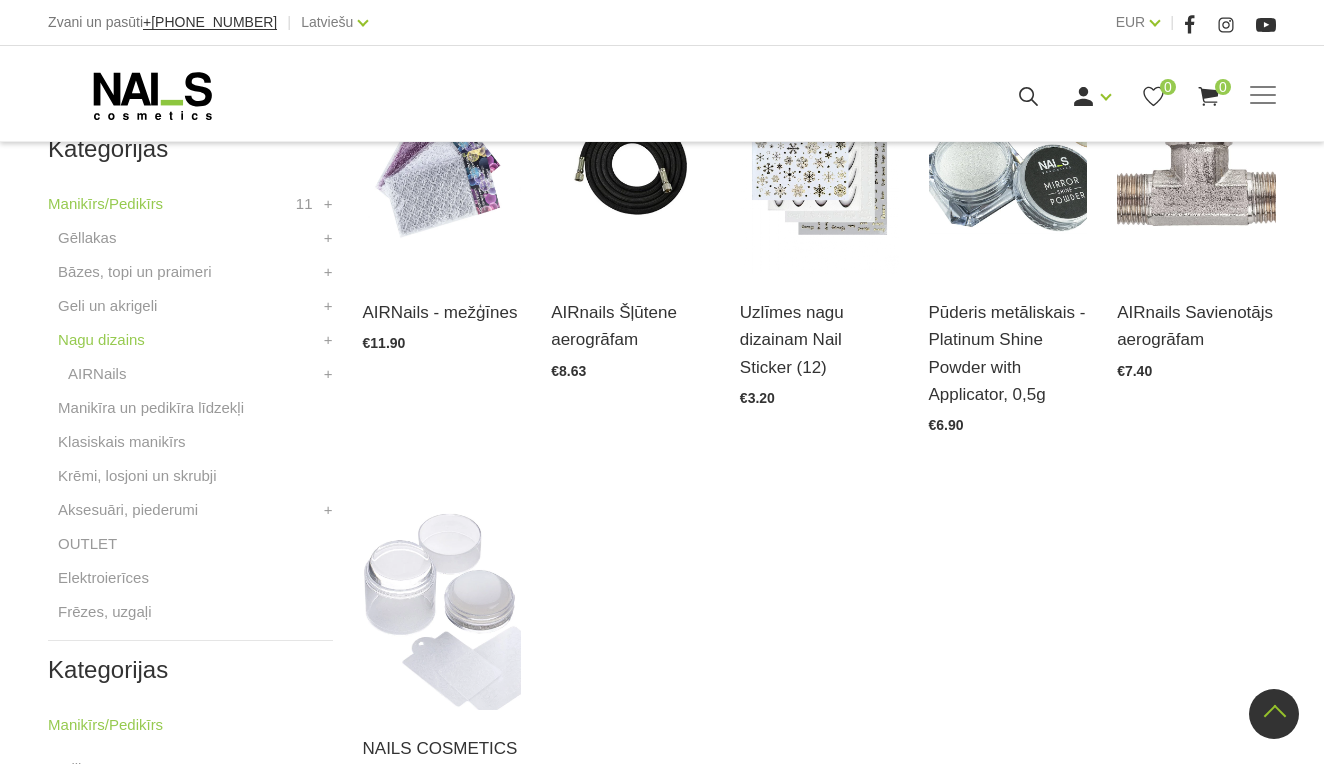 scroll, scrollTop: 570, scrollLeft: 0, axis: vertical 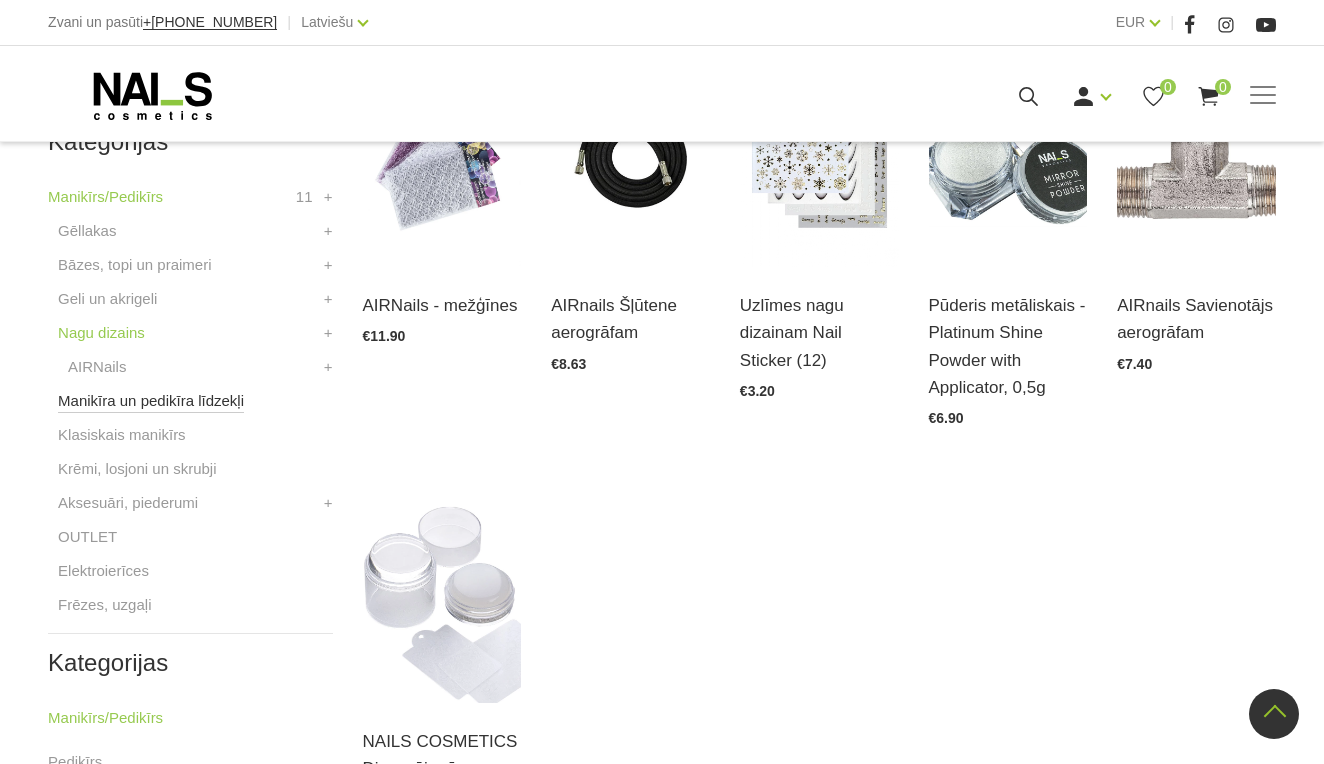 click on "Manikīra un pedikīra līdzekļi" at bounding box center [151, 401] 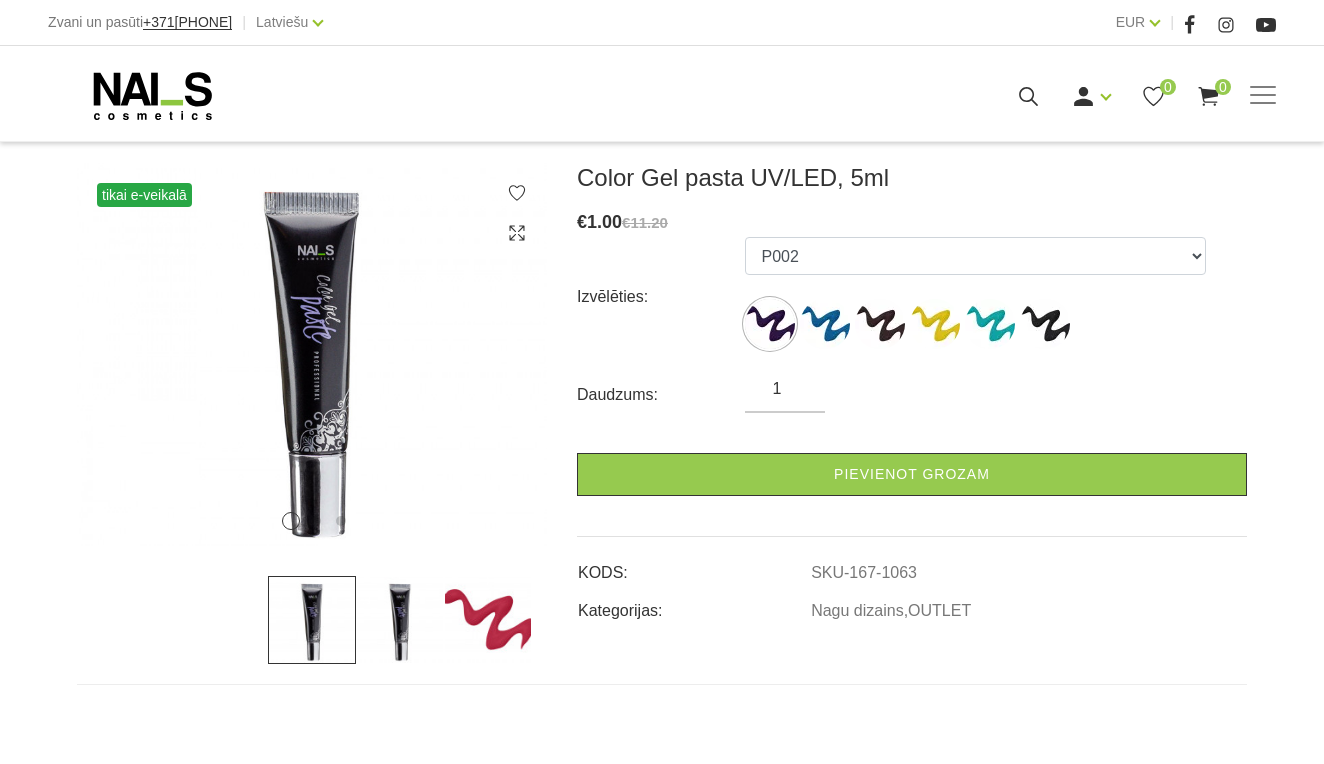 scroll, scrollTop: 266, scrollLeft: 0, axis: vertical 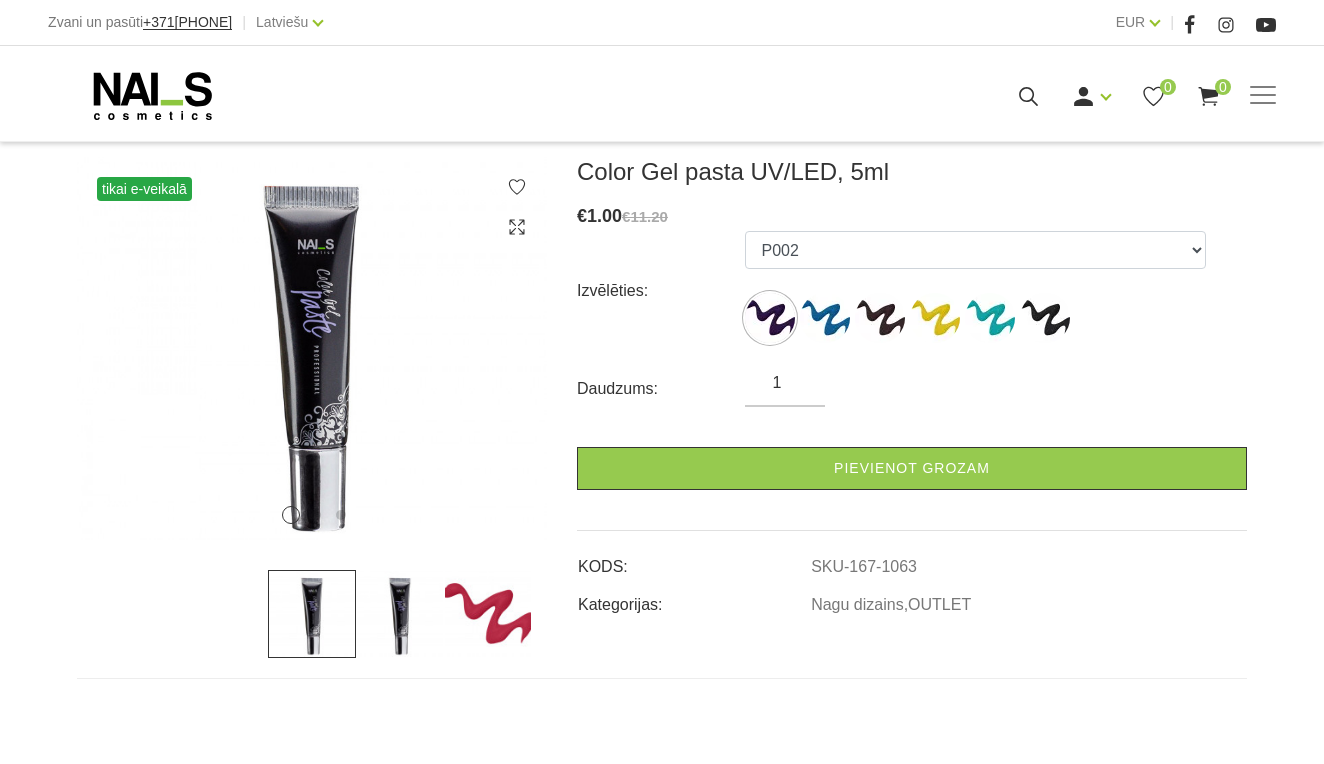 click at bounding box center (400, 614) 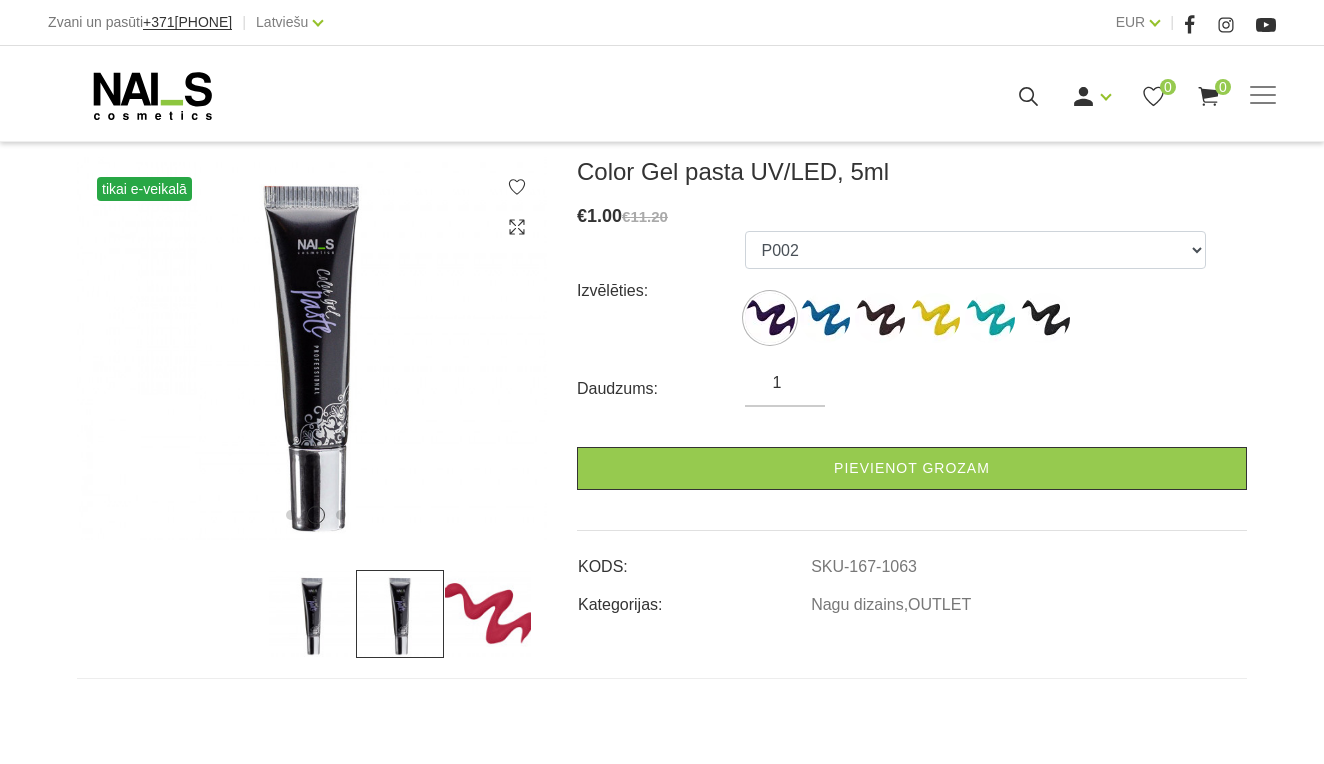 click at bounding box center (488, 614) 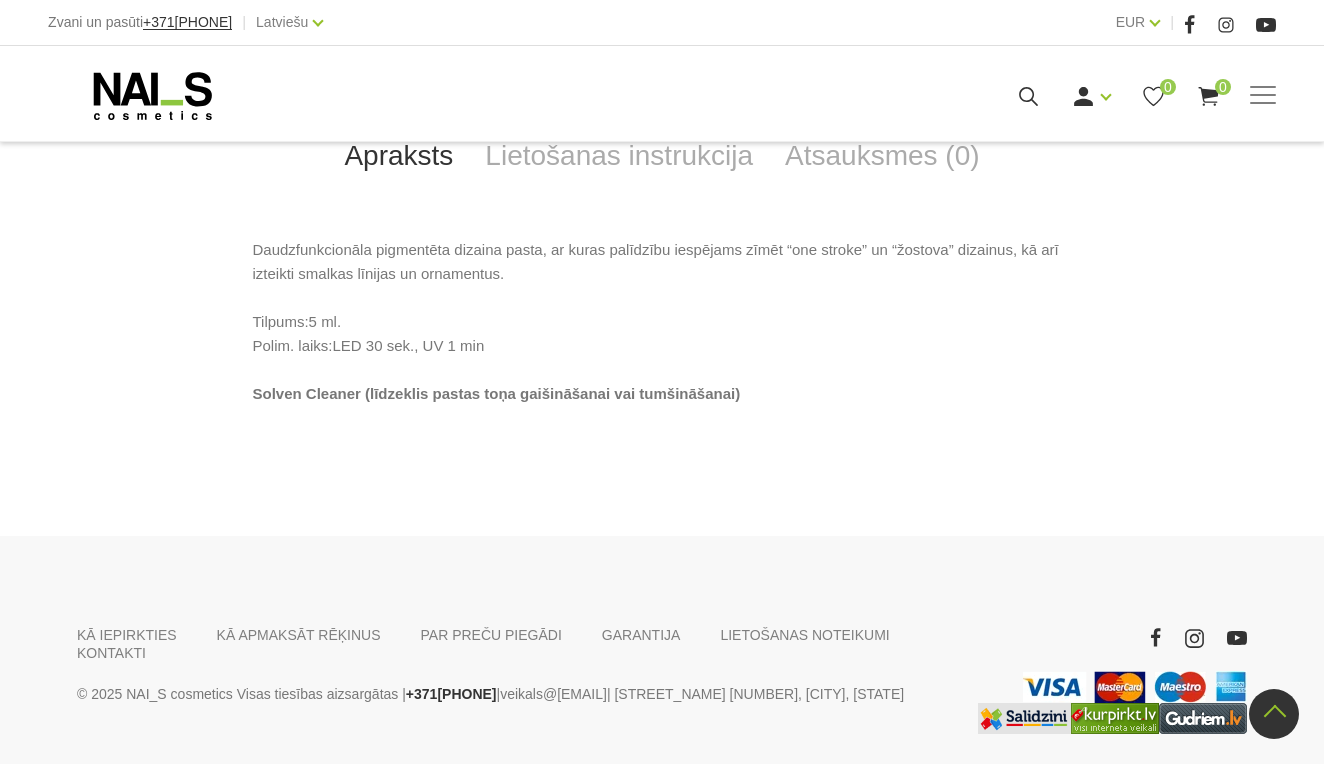 scroll, scrollTop: 921, scrollLeft: 0, axis: vertical 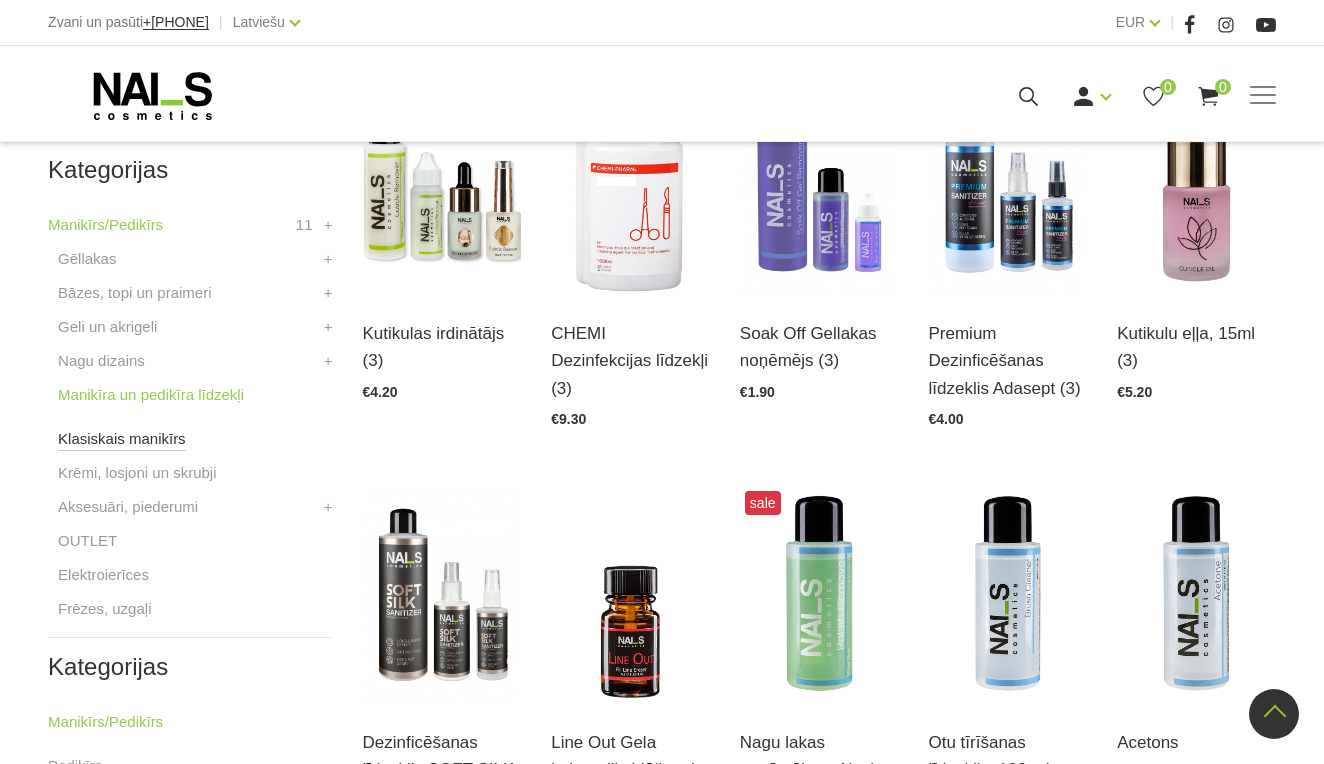 click on "Klasiskais manikīrs" at bounding box center [122, 439] 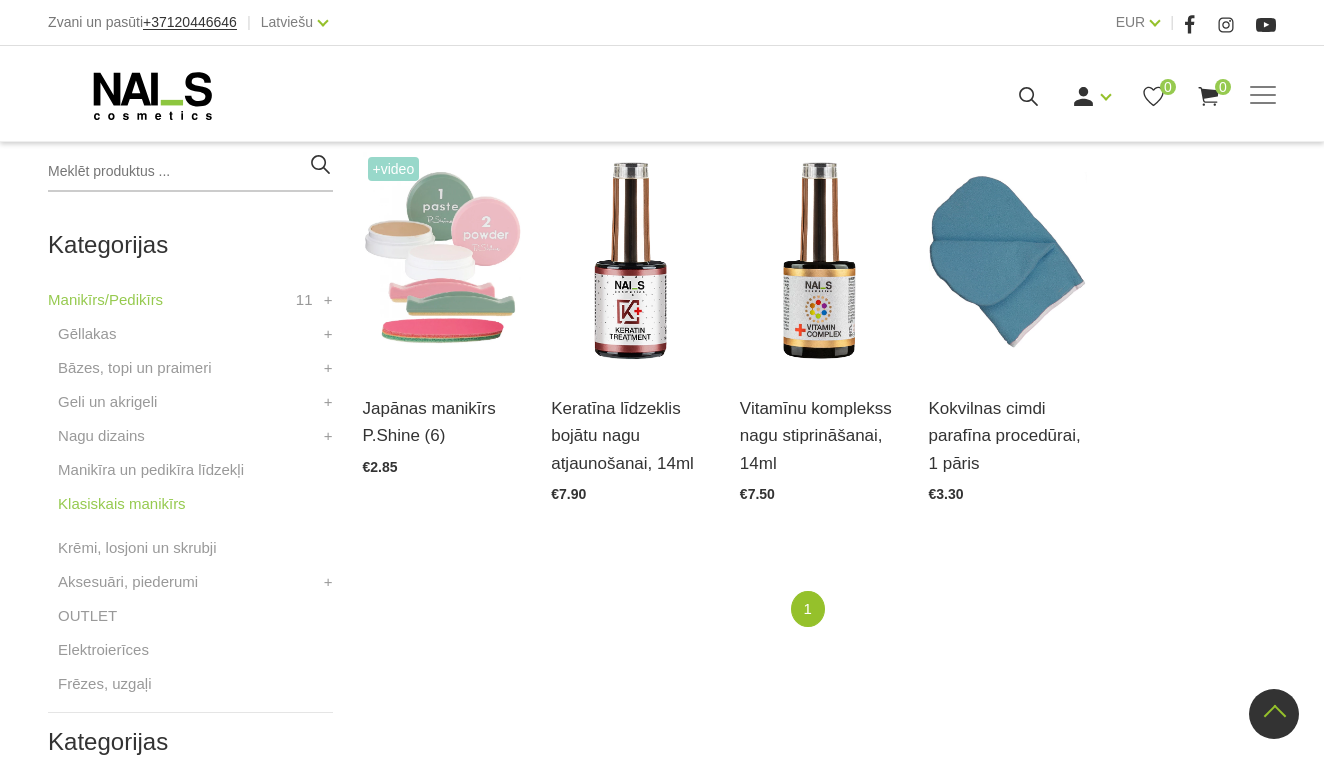 scroll, scrollTop: 453, scrollLeft: 0, axis: vertical 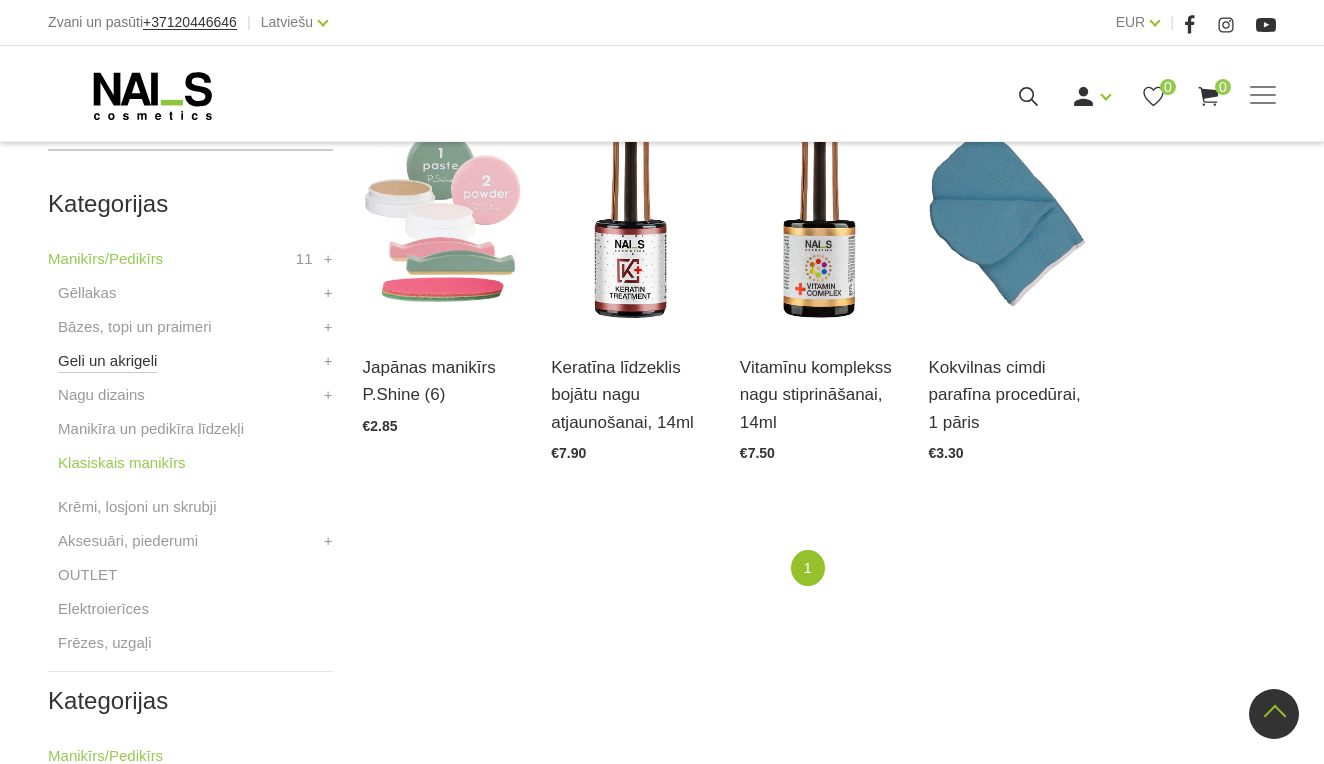 click on "Geli un akrigeli" at bounding box center (107, 361) 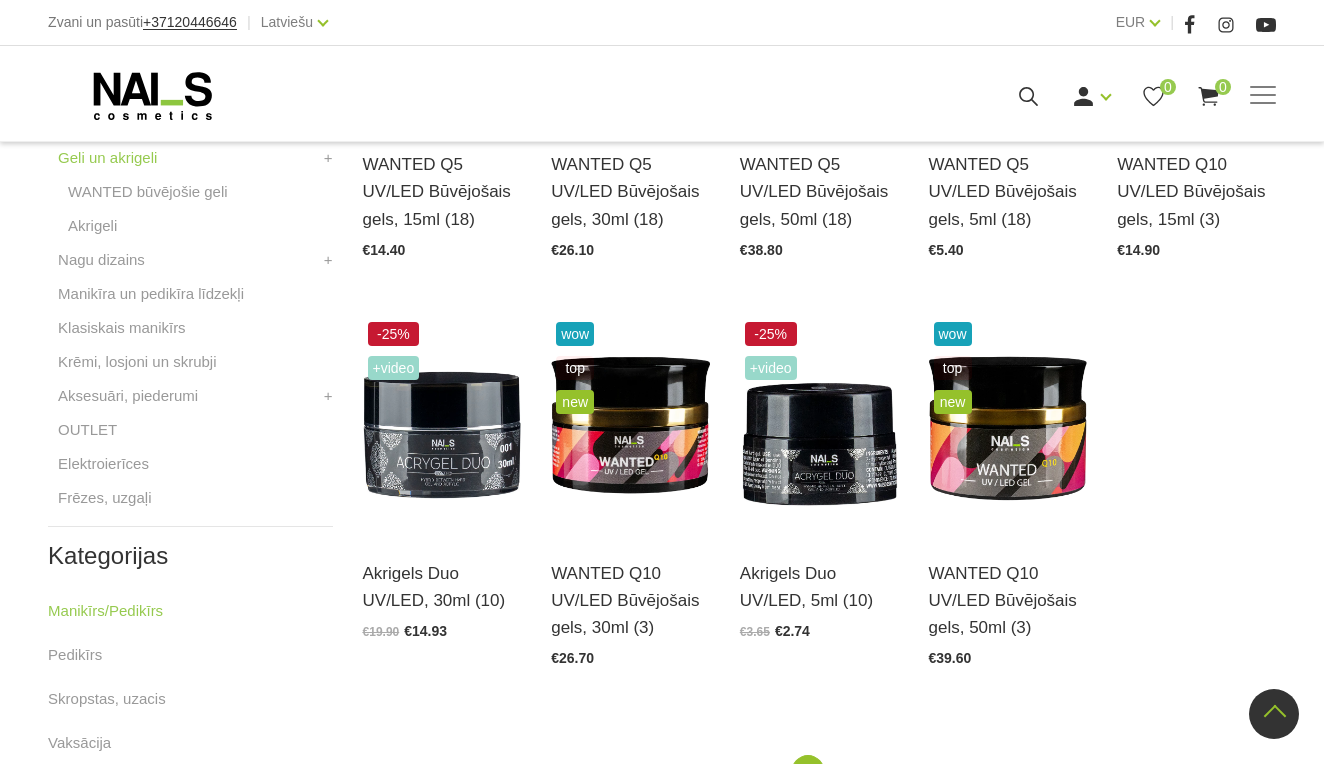 scroll, scrollTop: 713, scrollLeft: 0, axis: vertical 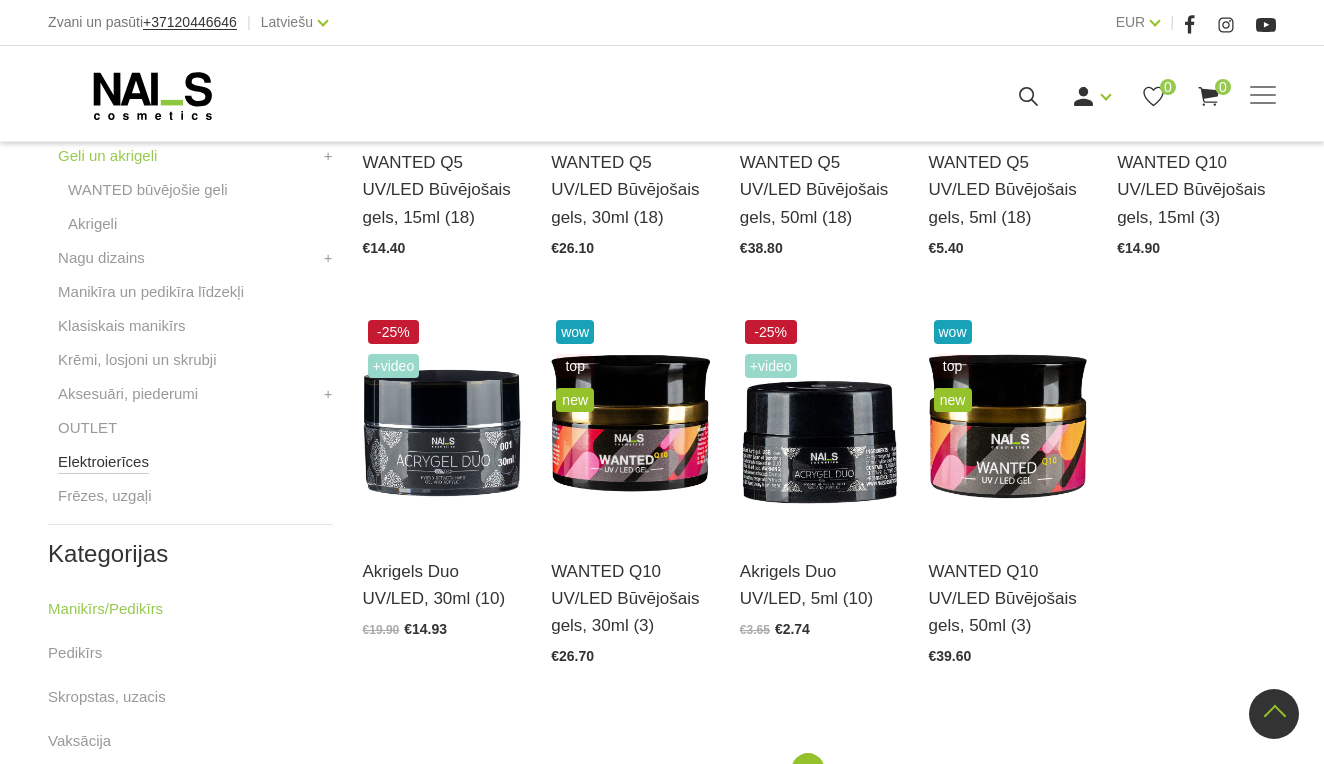 click on "Elektroierīces" at bounding box center (103, 462) 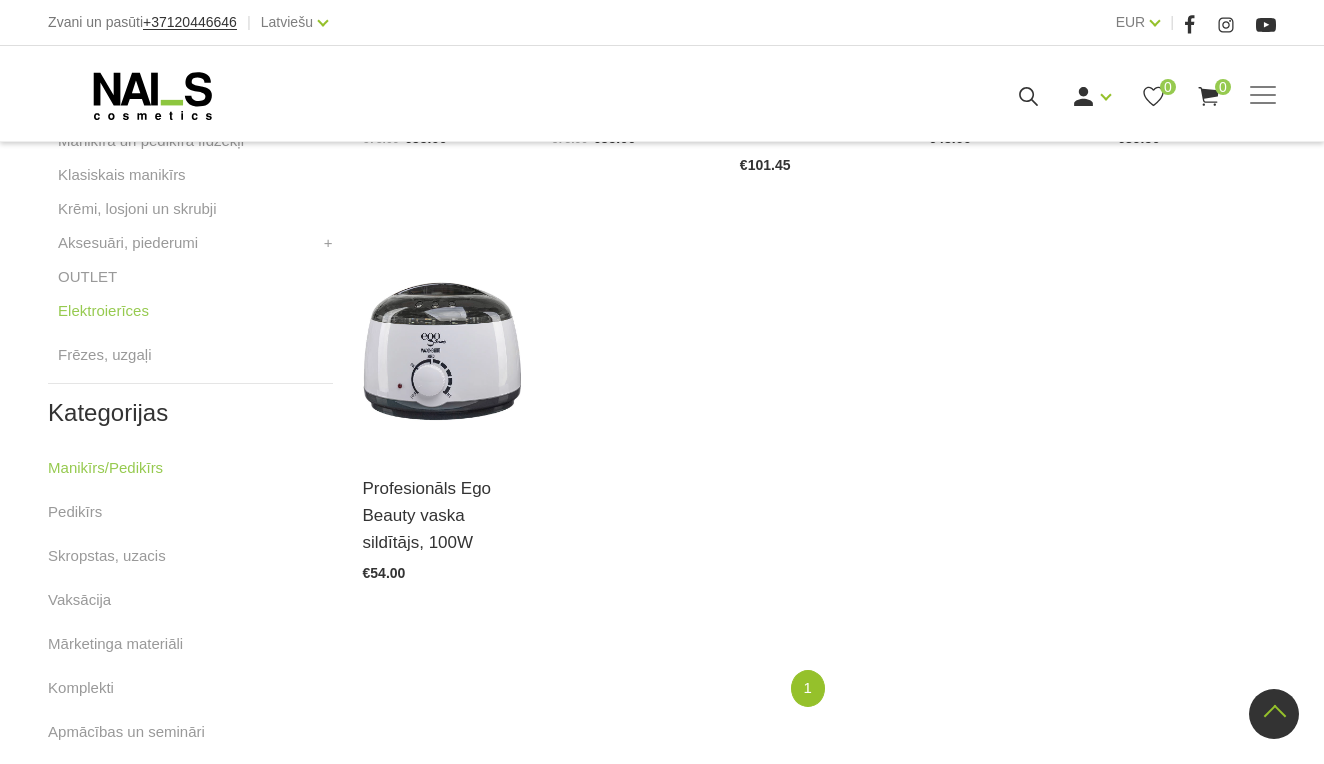 scroll, scrollTop: 855, scrollLeft: 0, axis: vertical 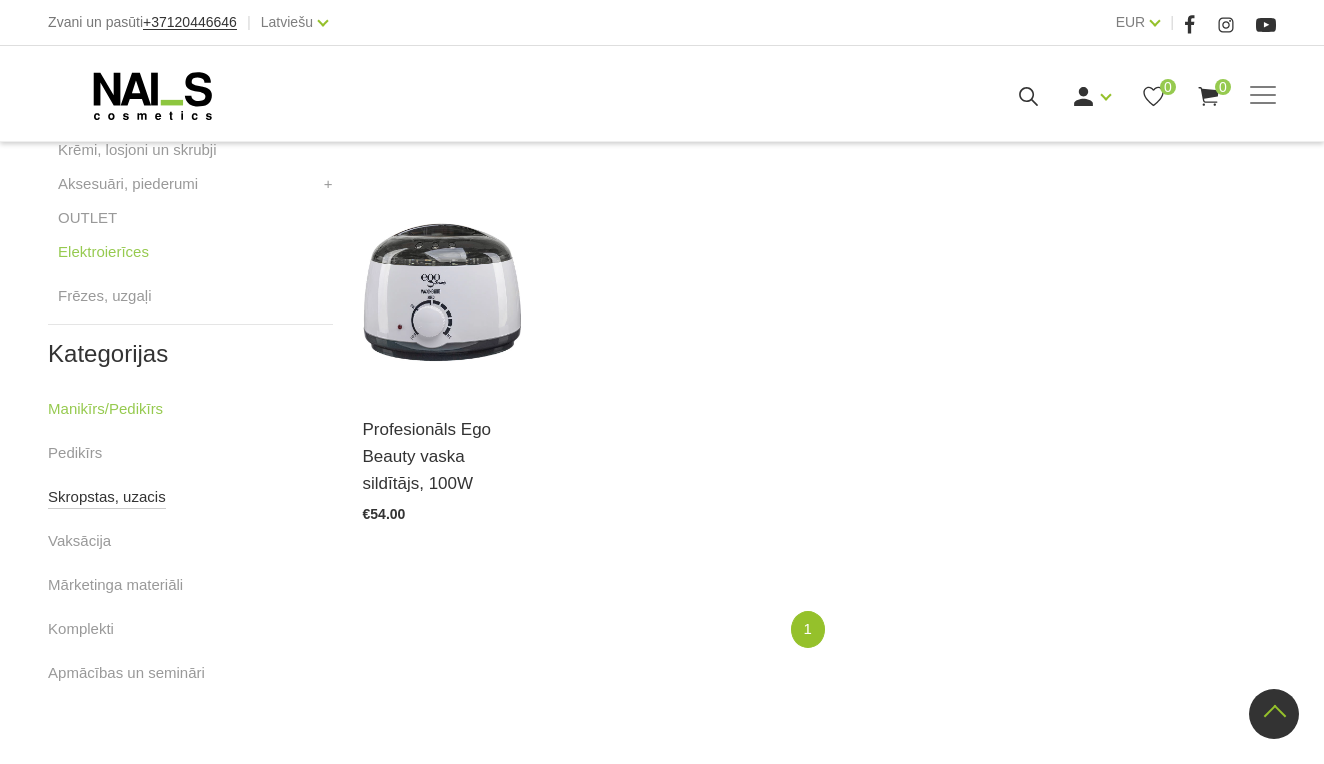click on "Skropstas, uzacis" at bounding box center (107, 497) 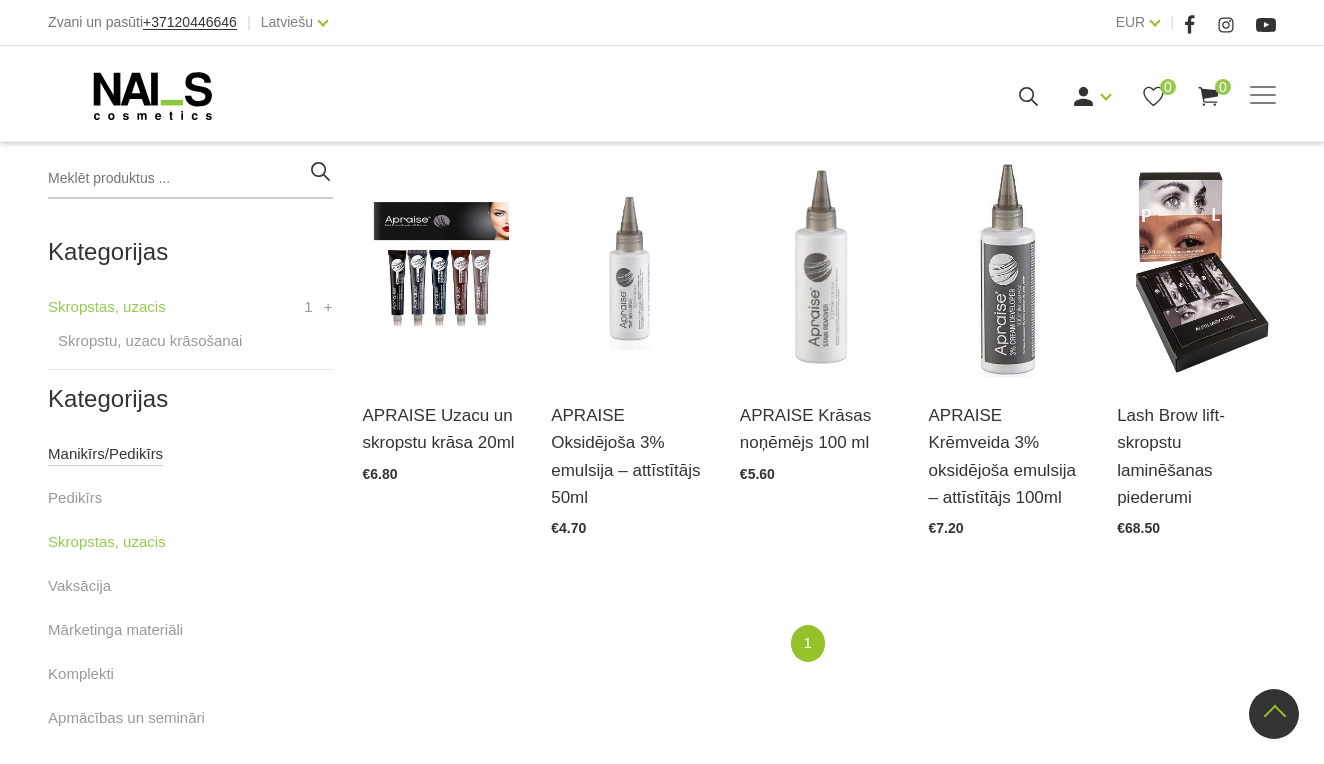 scroll, scrollTop: 459, scrollLeft: 0, axis: vertical 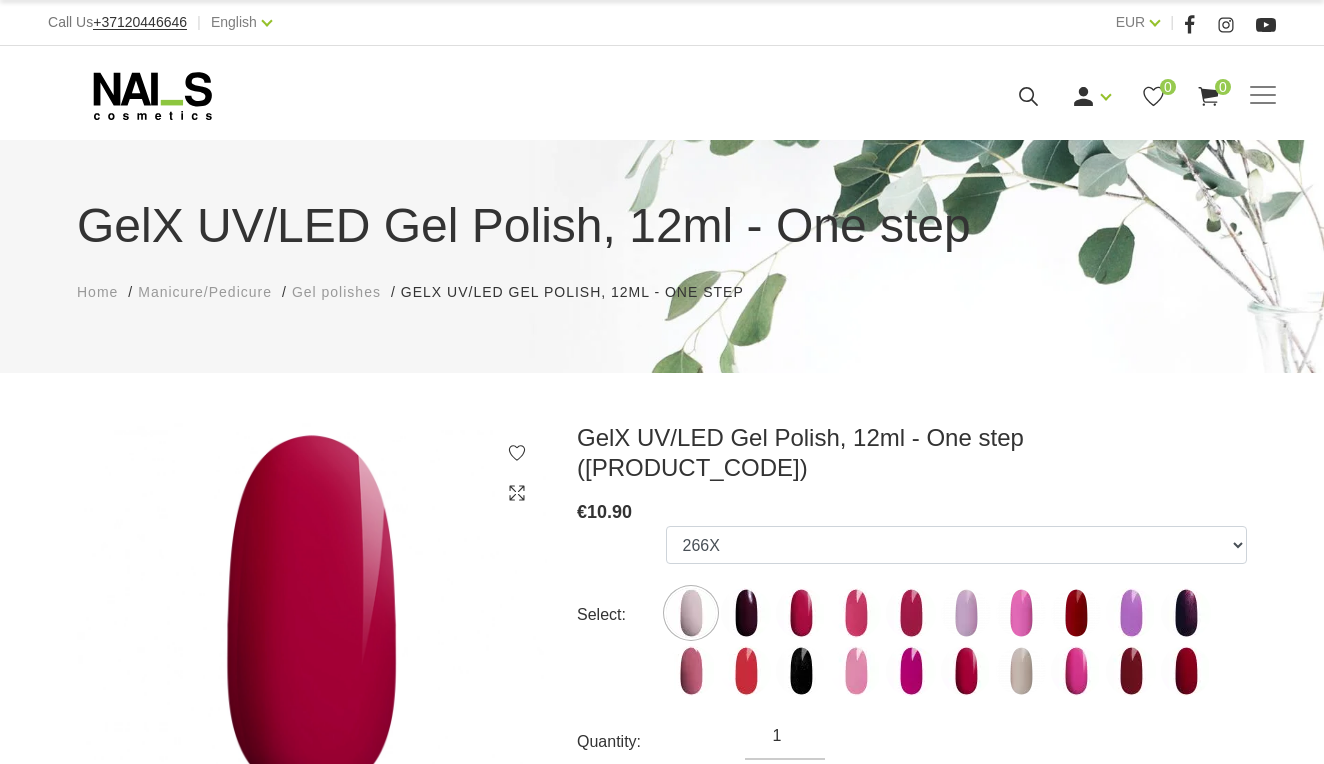 select on "6224" 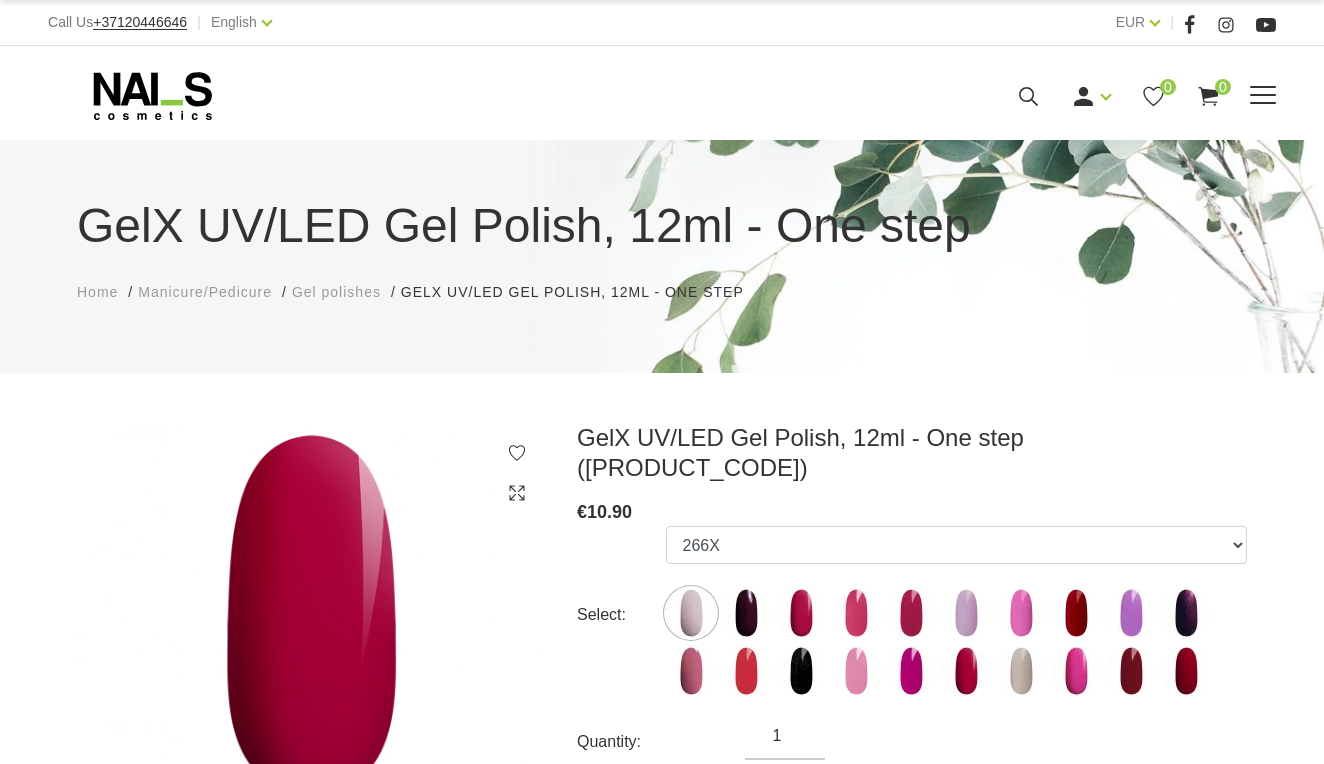 click 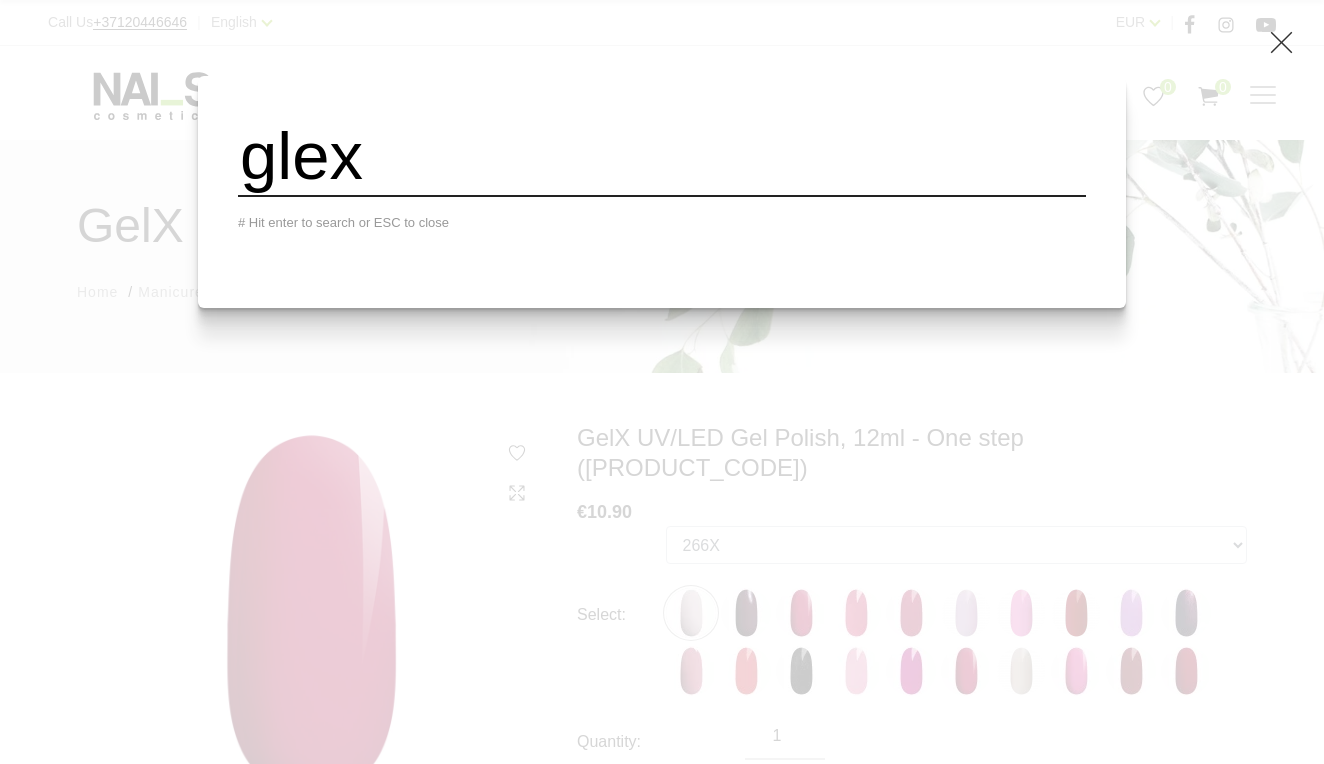 type on "glex" 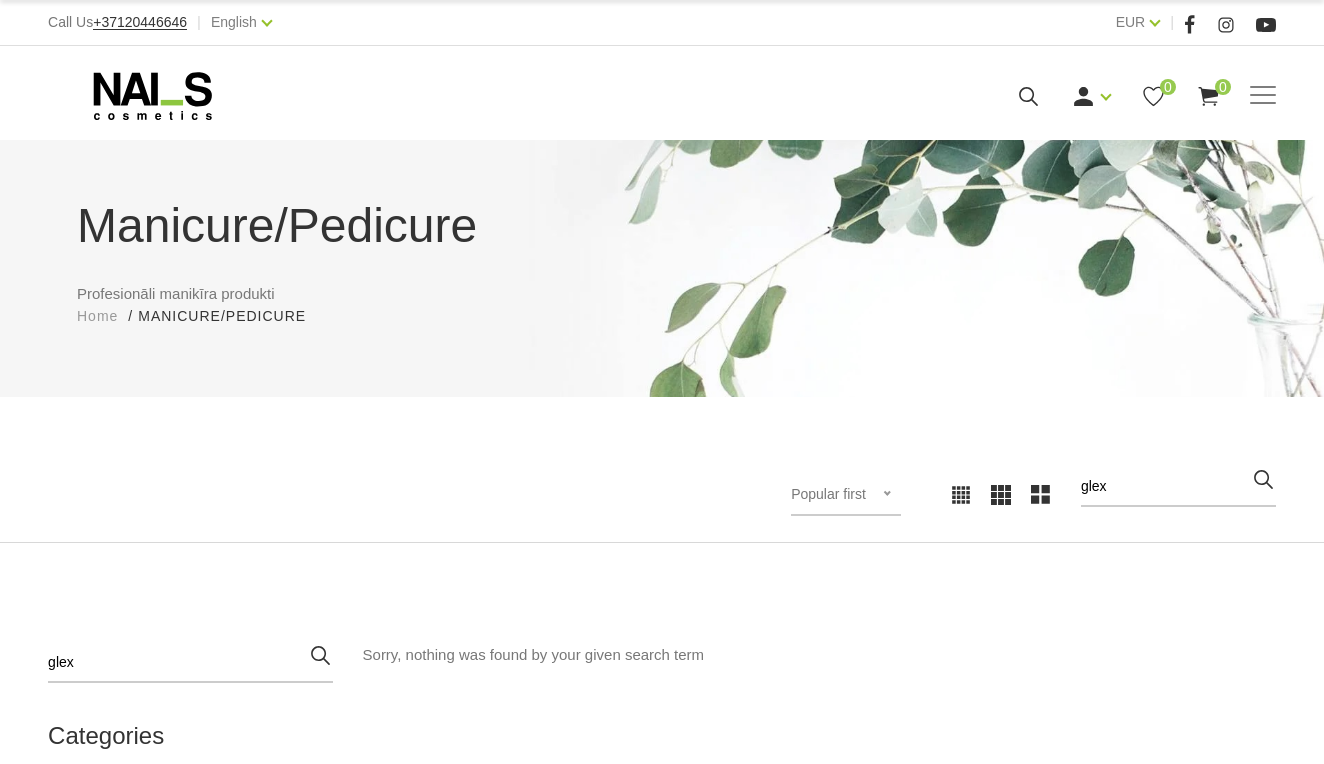scroll, scrollTop: 0, scrollLeft: 0, axis: both 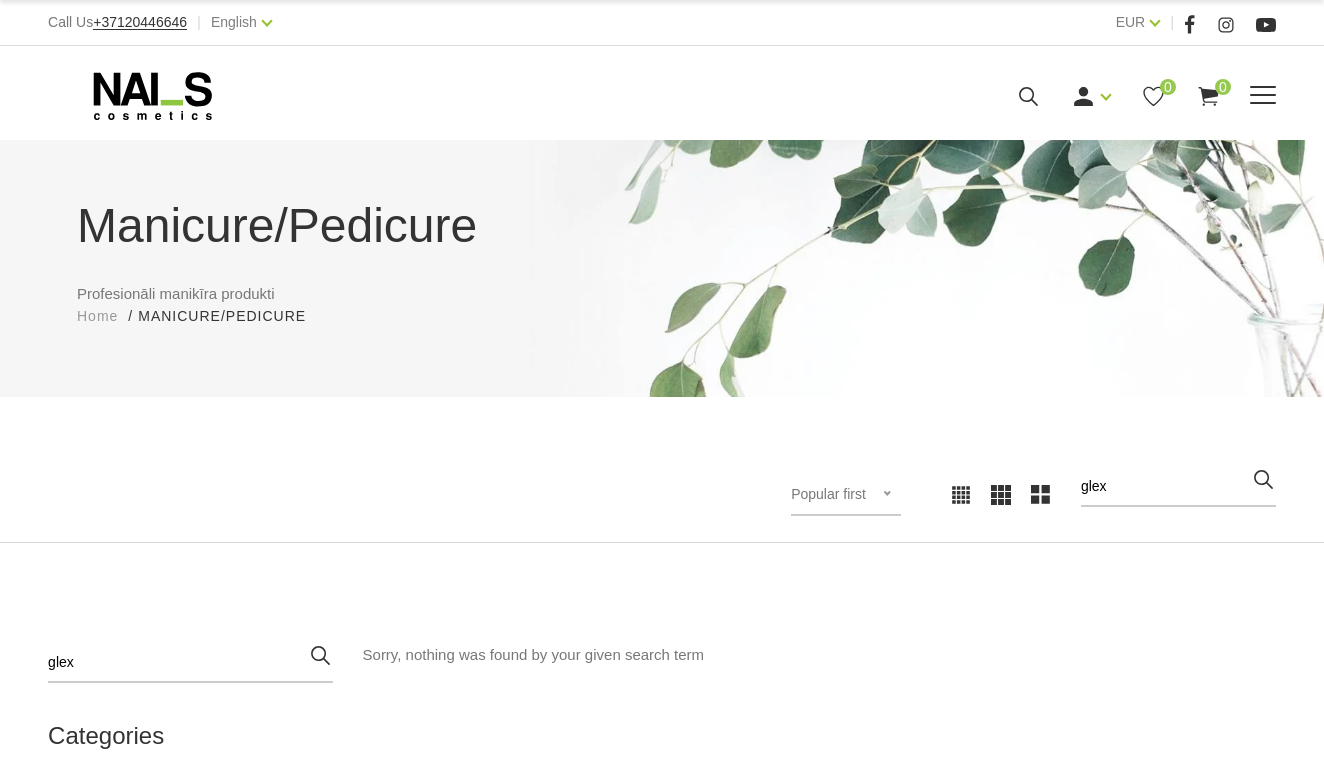 click 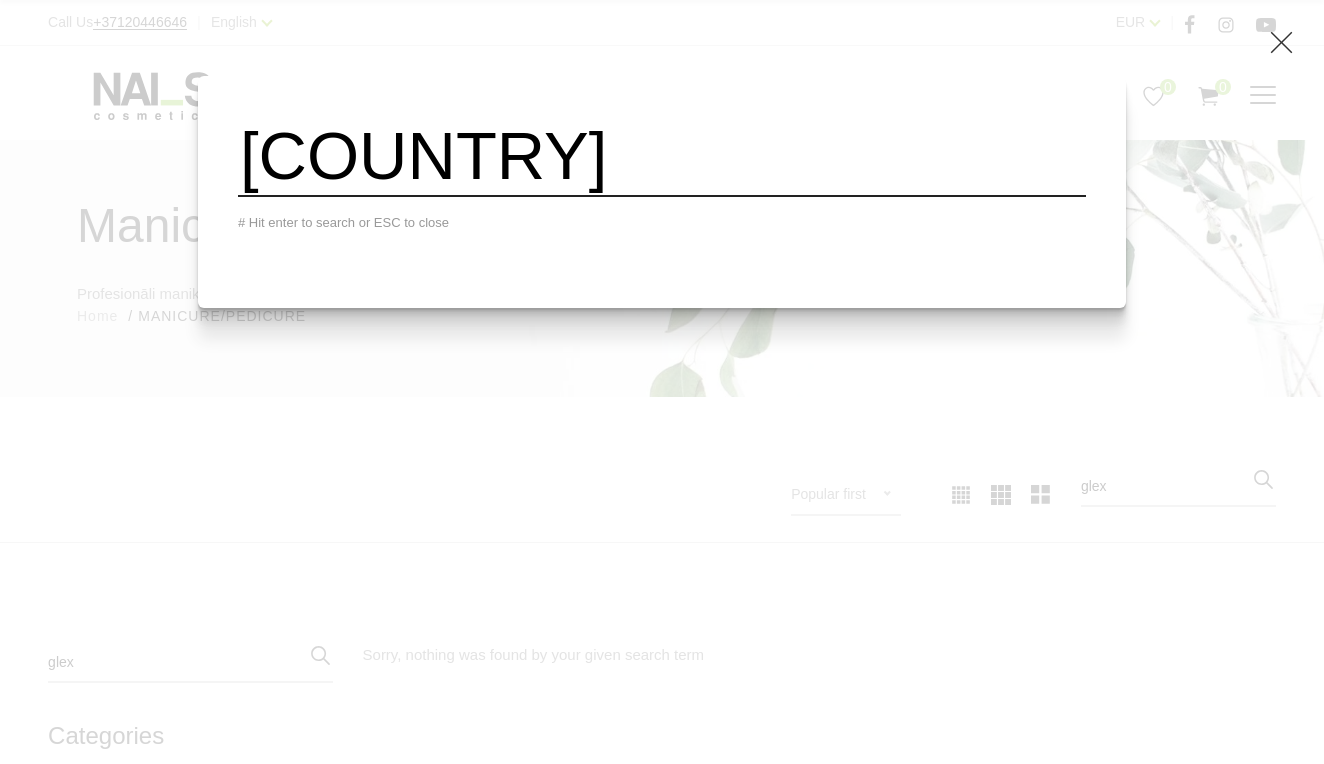 type on "[COUNTRY]" 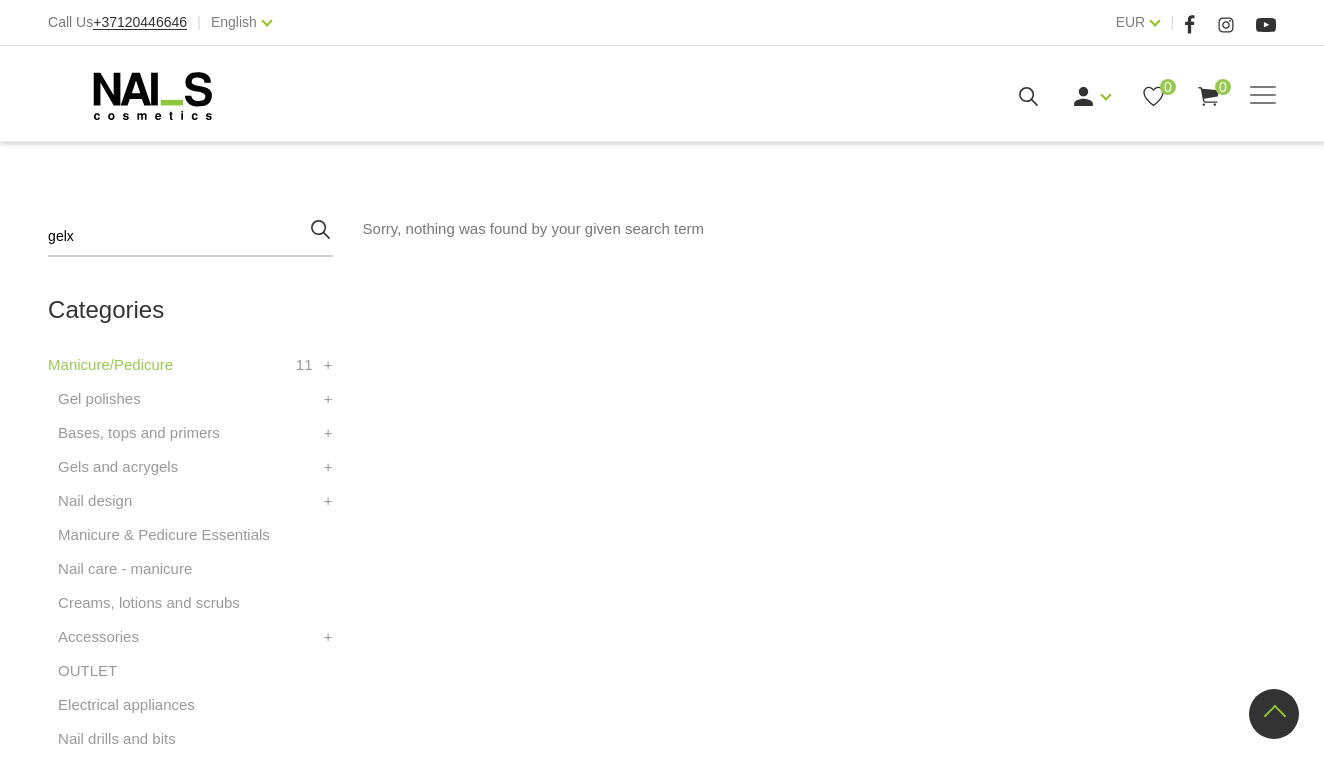 scroll, scrollTop: 408, scrollLeft: 0, axis: vertical 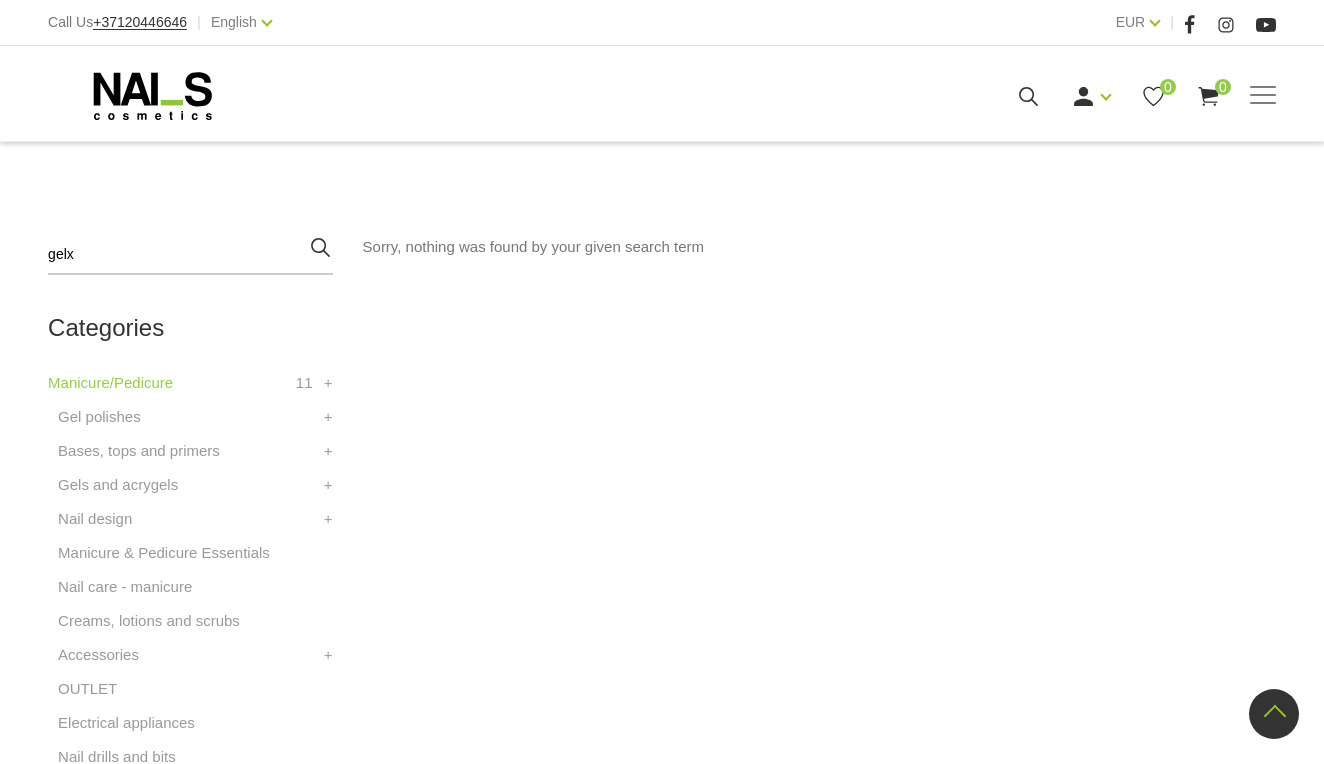 click on "Manicure/Pedicure
Profesionāli manikīra produkti
Home Manicure/Pedicure
Manicure/Pedicure Popular first Newest first Lower price firsts Higher price first Popular first Popular first Newest first Lower price firsts Higher price first gelx gelx Categories Manicure/Pedicure  11 Gel polishes  GEL X Gel polish GEL POLISH Gel polish Quick Gel Polish + Bases, tops and primers  Bases Primers, bonds Top coats + Gels and acrygels  Sculpturing gels Color gels + Nail design   AIRNails Airbrush, details Colors Accessories Stencils + + Manicure & Pedicure Essentials  Nail care - manicure  Creams, lotions and scrubs  Accessories  Nail care tools, files Nail nippers Brushes Tweezers Cuticle pliers, scissors Files Nail forms, tips, nail glues + + OUTLET  Electrical appliances  Nail drills and bits  + Categories Manicure/Pedicure   Pedicure   Eyelashes, eyebrows   Waxing   Marketing materials   Sets" at bounding box center (662, 389) 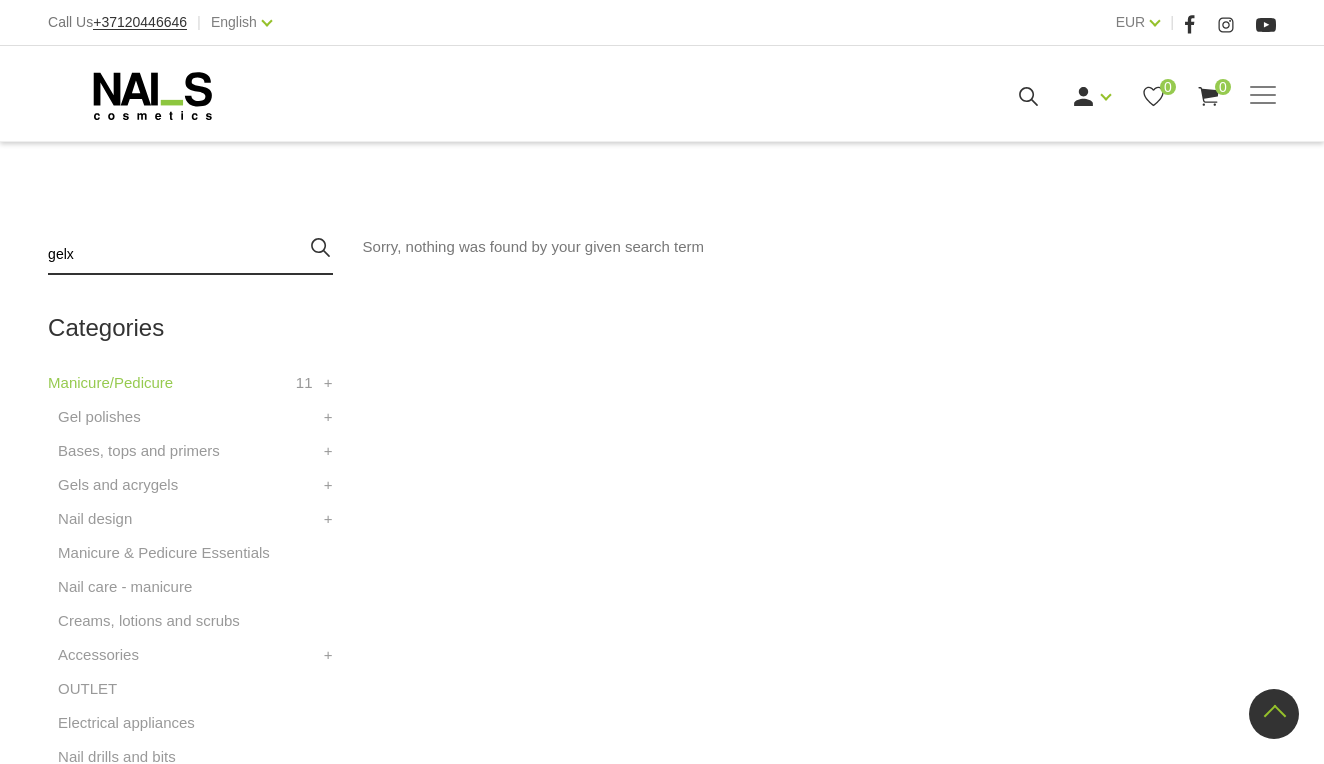 click on "gelx" at bounding box center [190, 255] 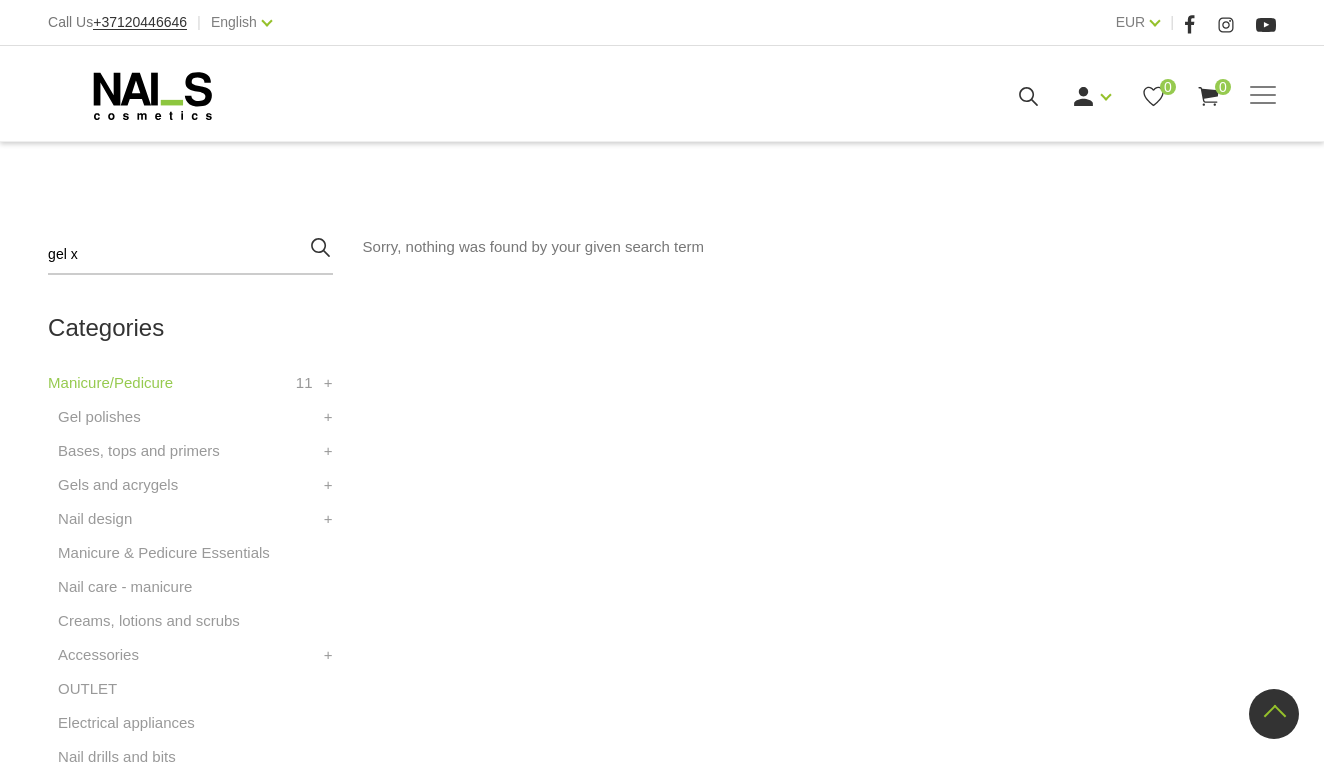 type on "gel x" 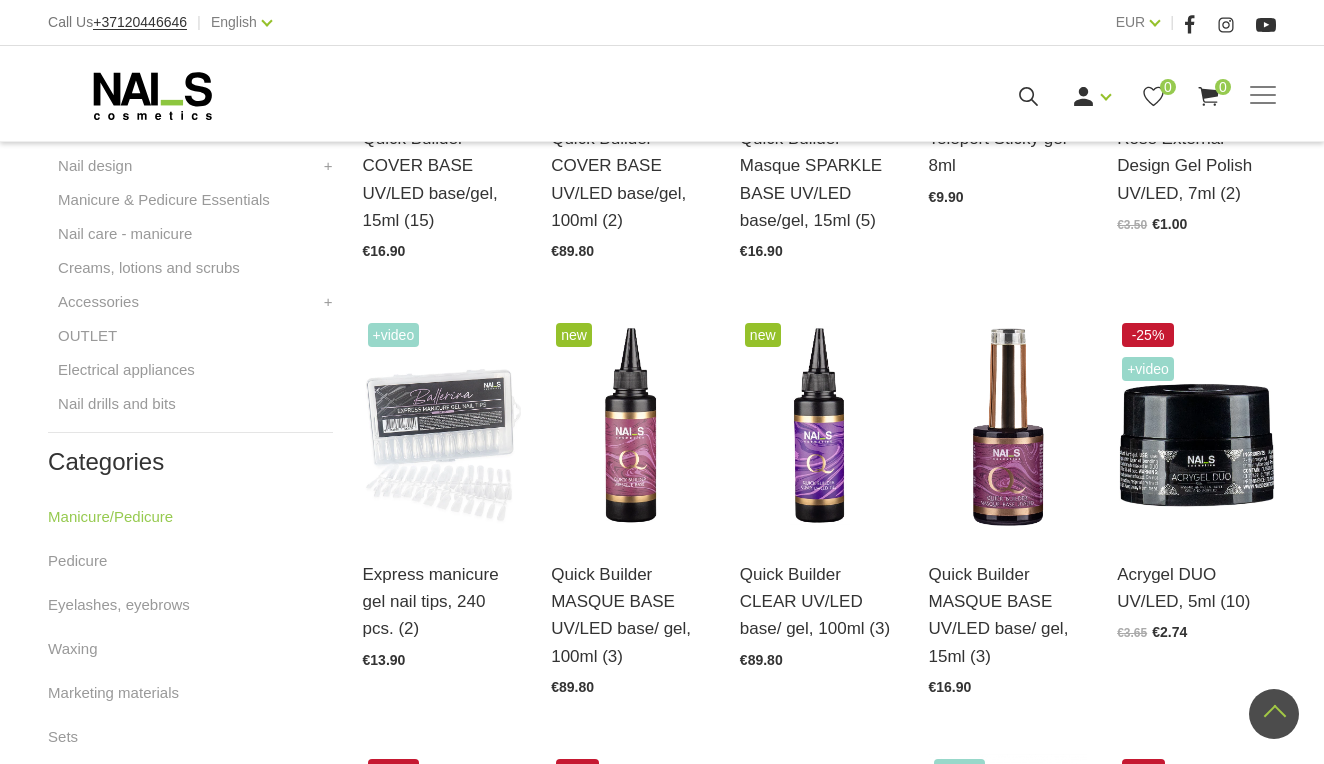 scroll, scrollTop: 818, scrollLeft: 0, axis: vertical 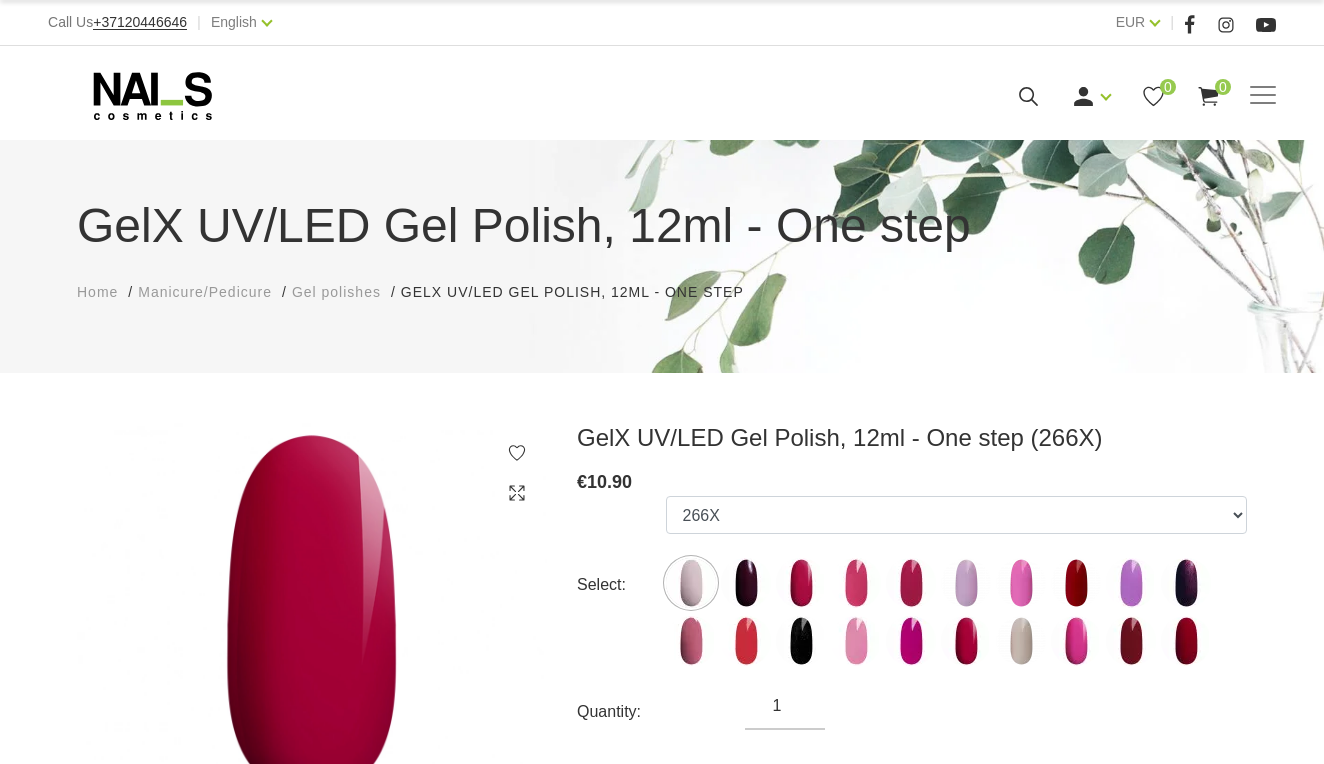 select on "6224" 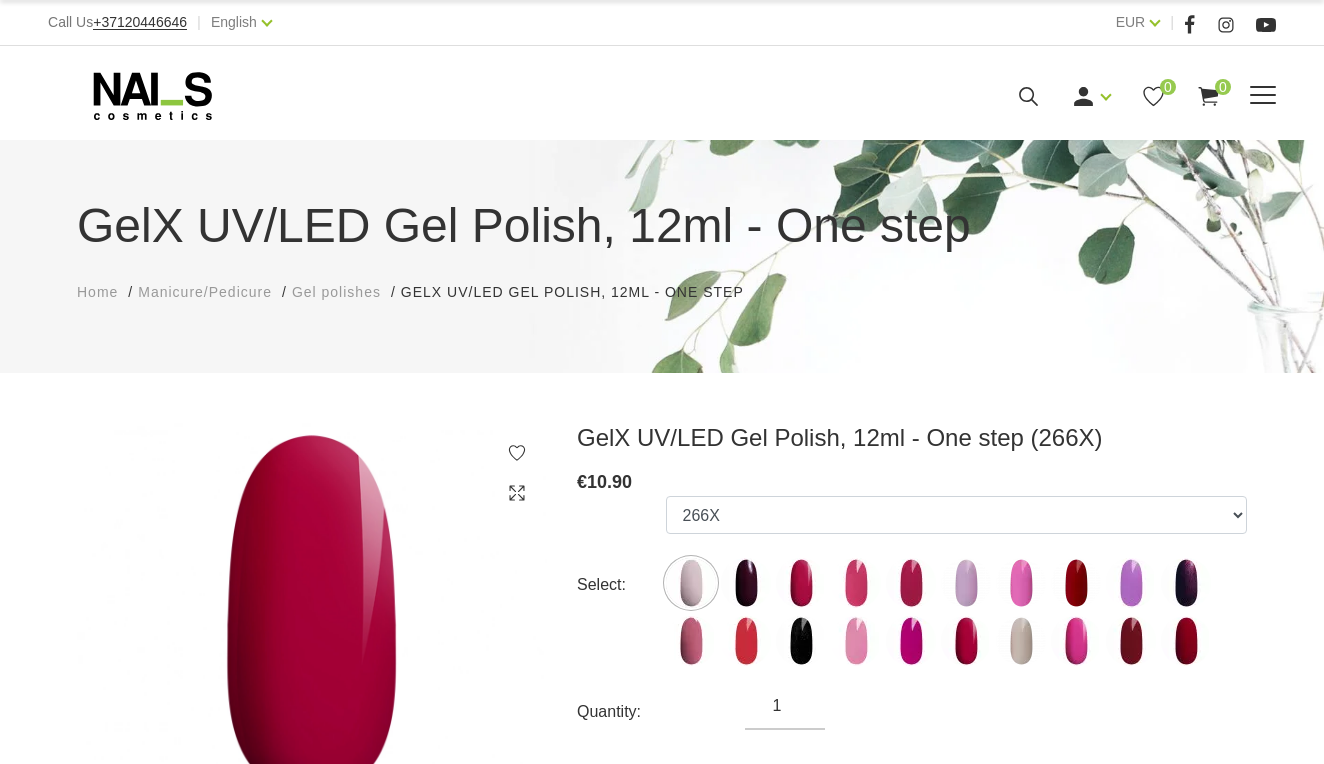 click 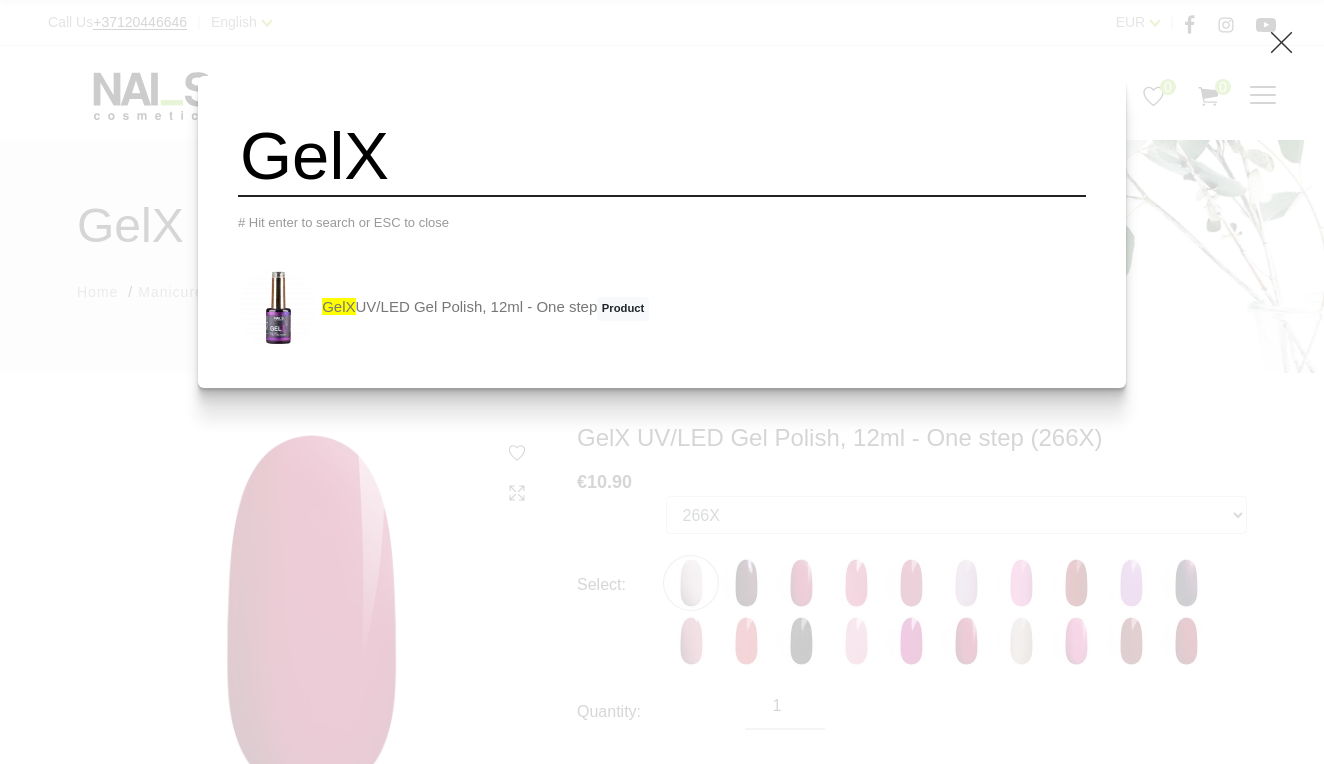 type on "GelX" 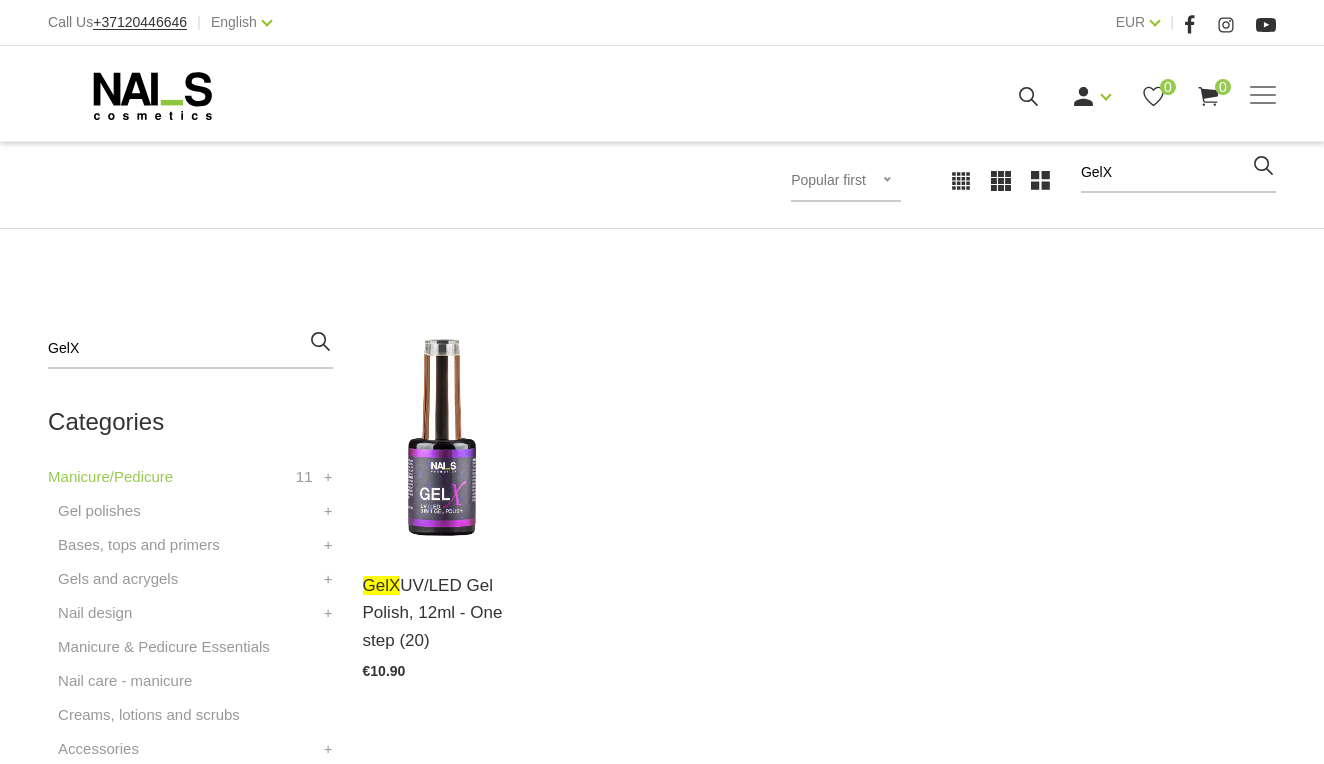 scroll, scrollTop: 315, scrollLeft: 0, axis: vertical 